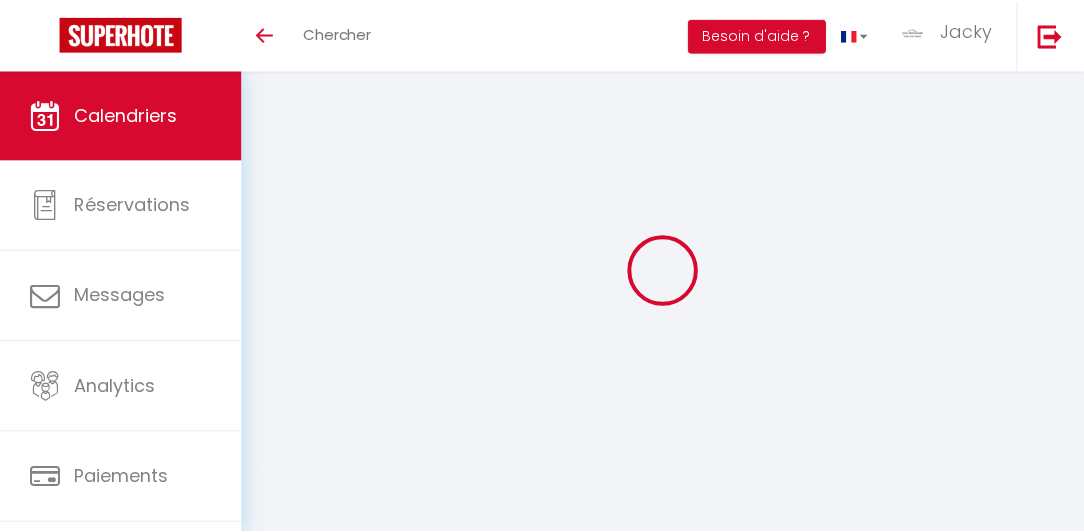 scroll, scrollTop: 0, scrollLeft: 0, axis: both 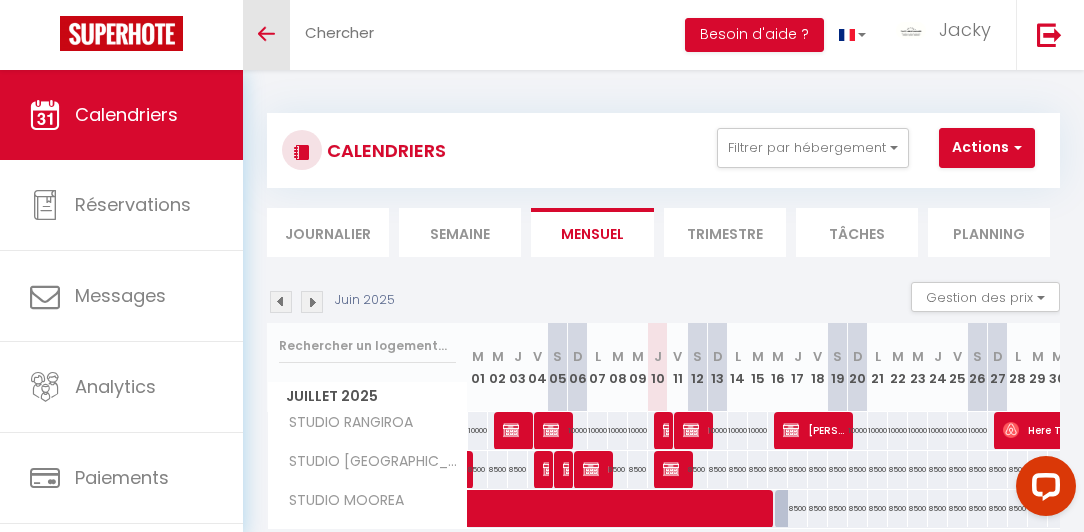 click on "Toggle menubar" at bounding box center [266, 34] 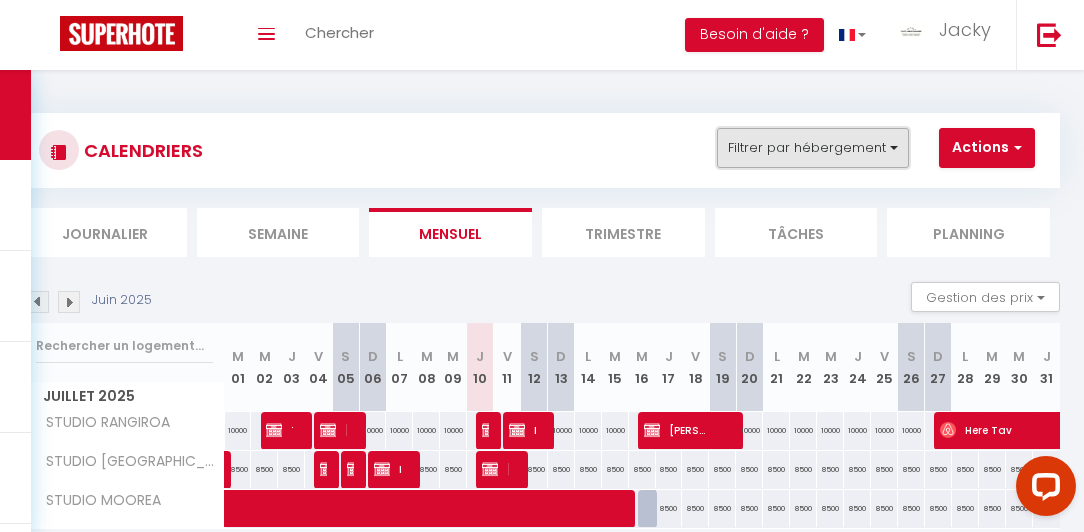 click on "Filtrer par hébergement" at bounding box center [813, 148] 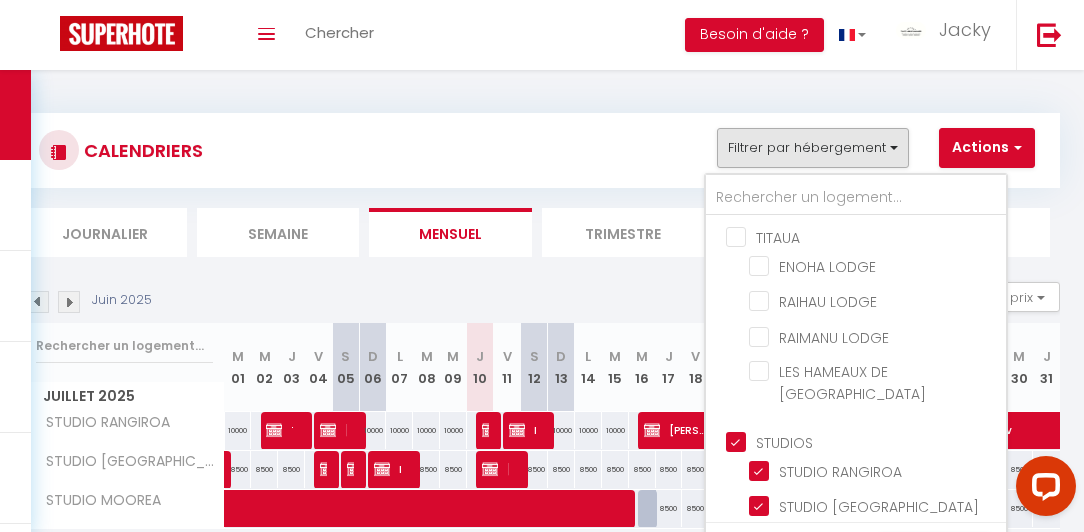 click on "TITAUA" at bounding box center [876, 236] 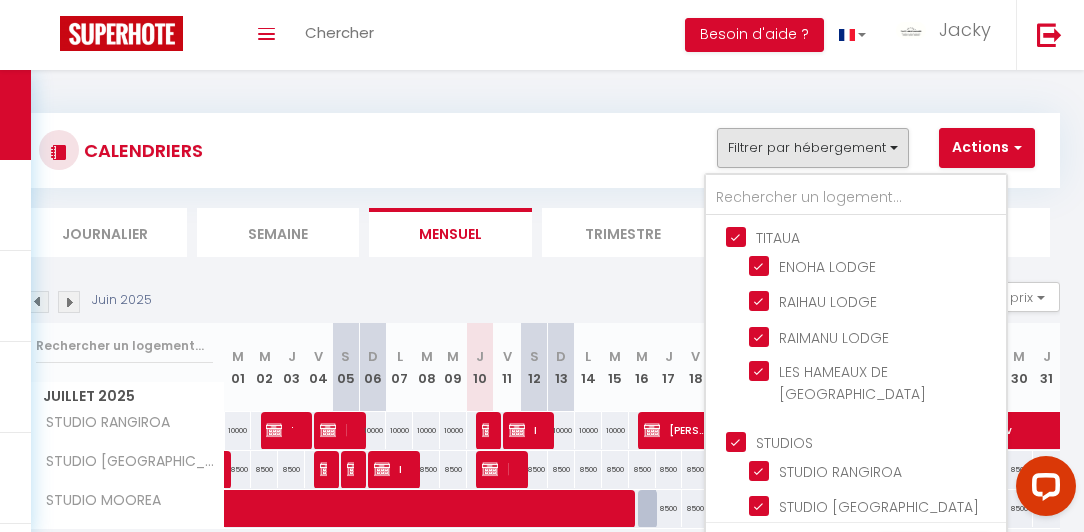 checkbox on "true" 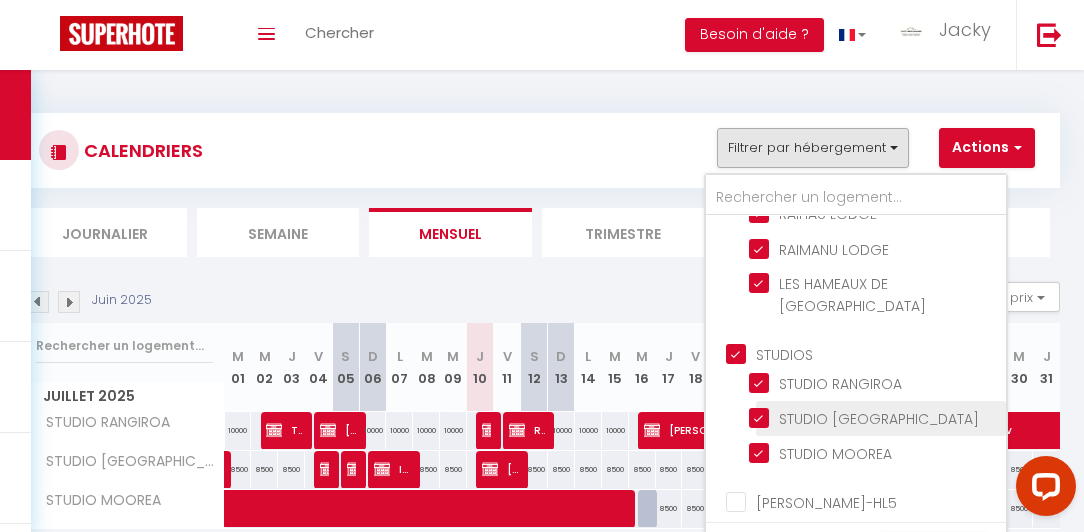 scroll, scrollTop: 165, scrollLeft: 0, axis: vertical 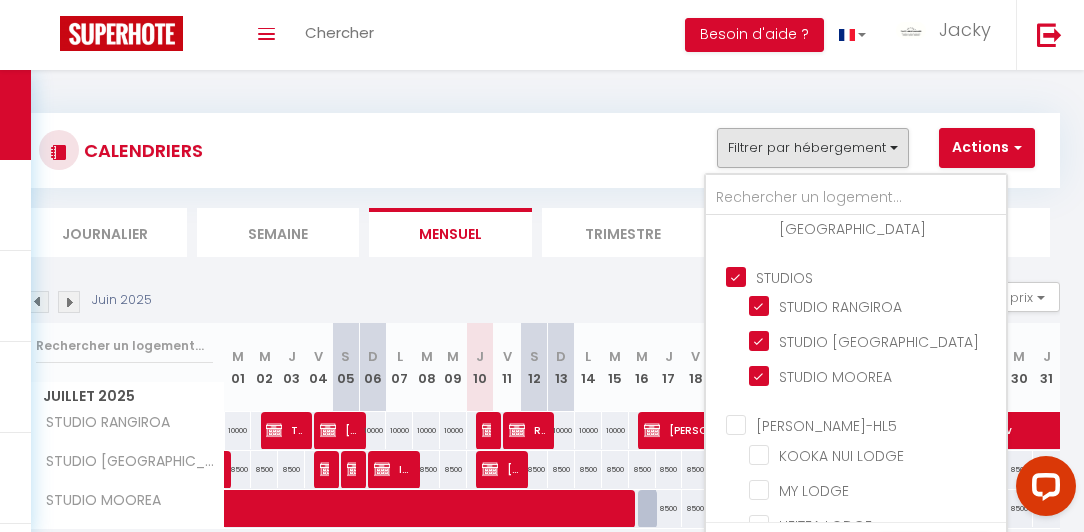 click on "ML-KL-HL5" at bounding box center [876, 424] 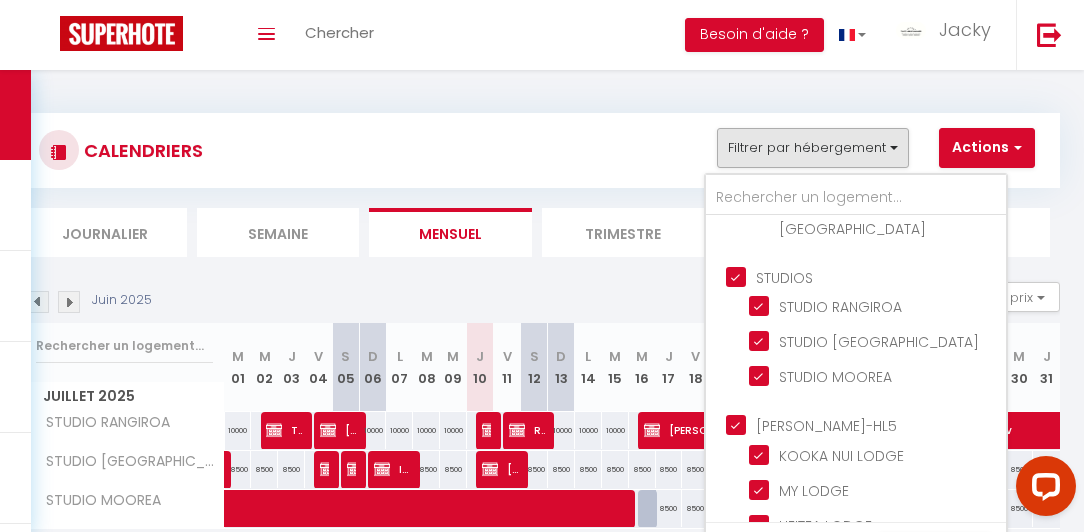 checkbox on "true" 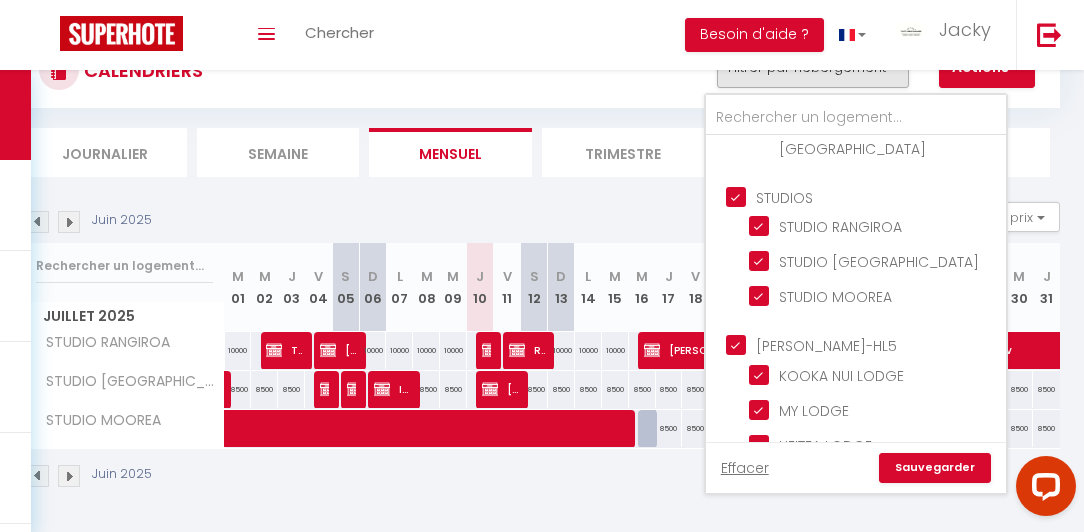 click on "Sauvegarder" at bounding box center [935, 468] 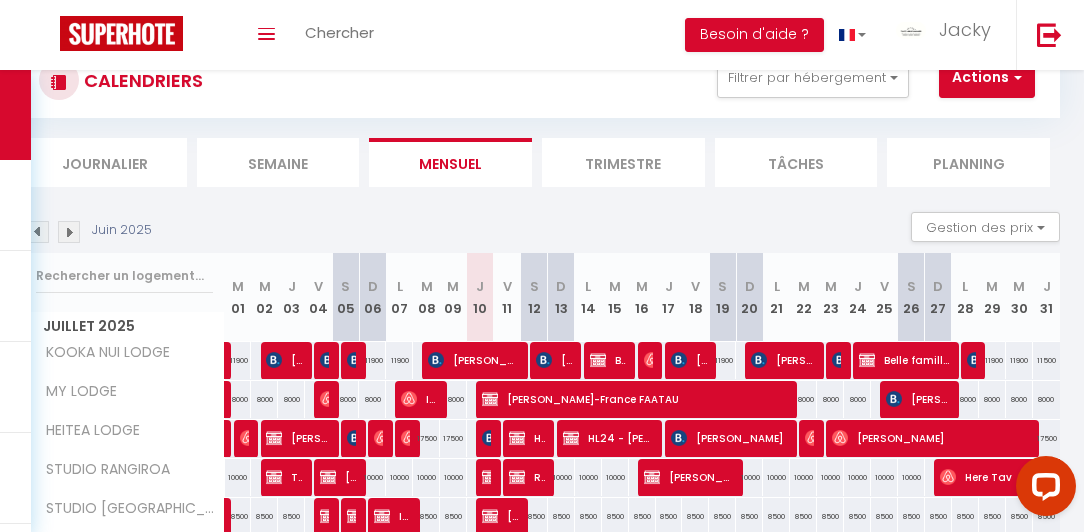 scroll, scrollTop: 84, scrollLeft: 0, axis: vertical 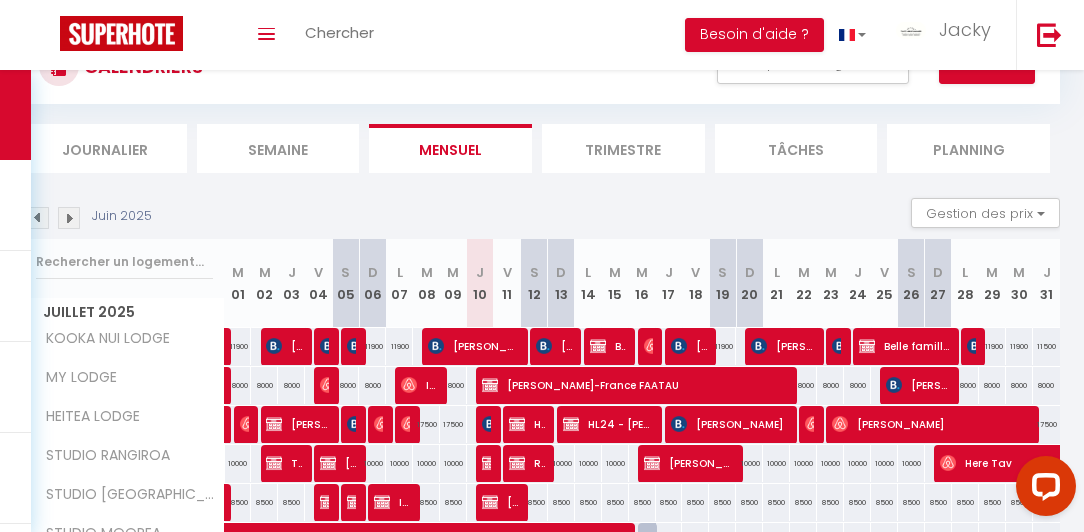 click on "8000" at bounding box center (965, 385) 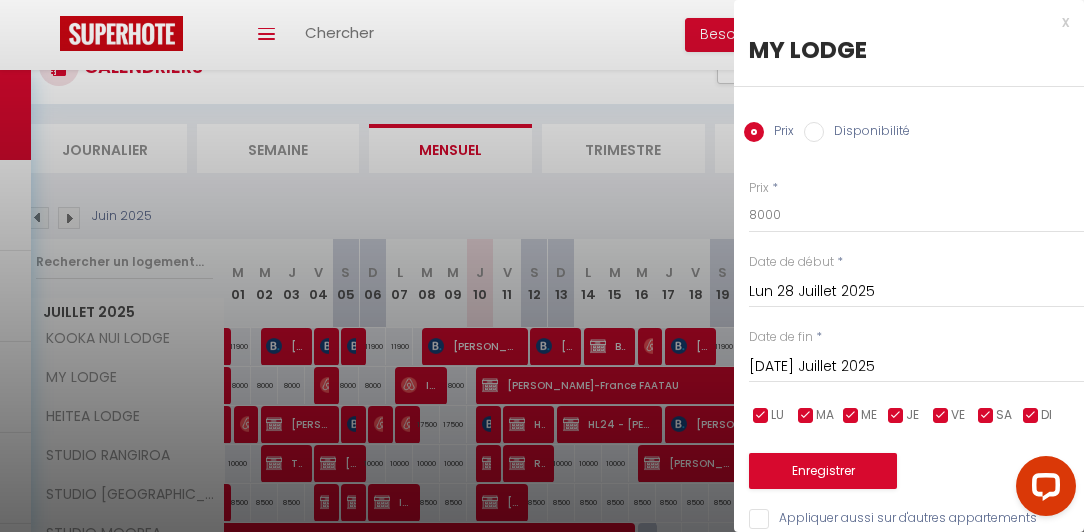 click on "Disponibilité" at bounding box center (867, 133) 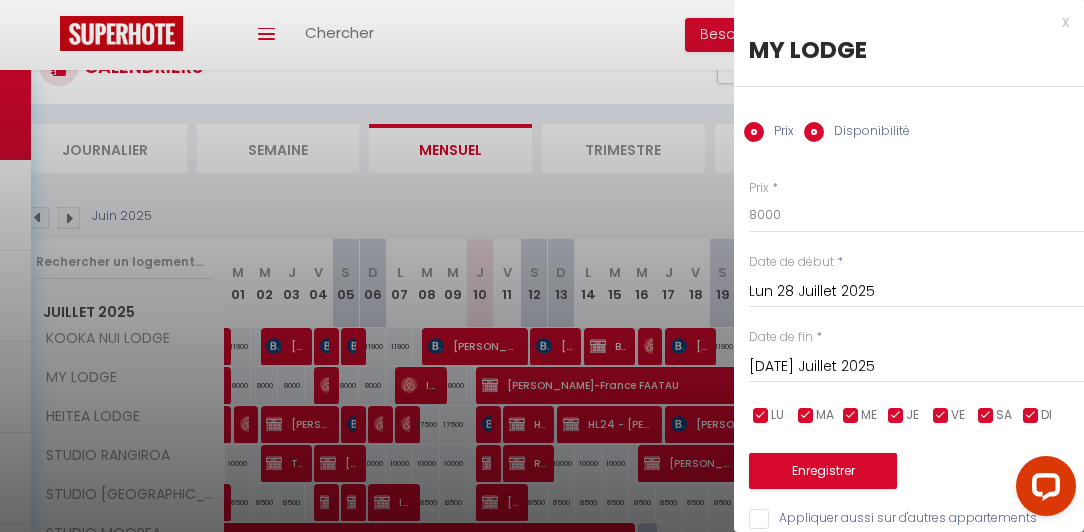 radio on "false" 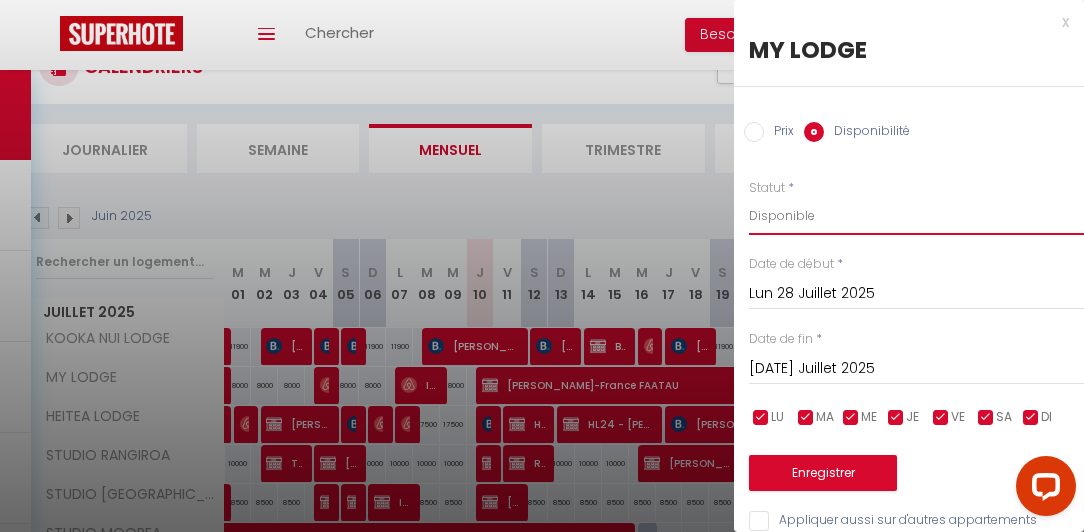 click on "Disponible
Indisponible" at bounding box center [916, 216] 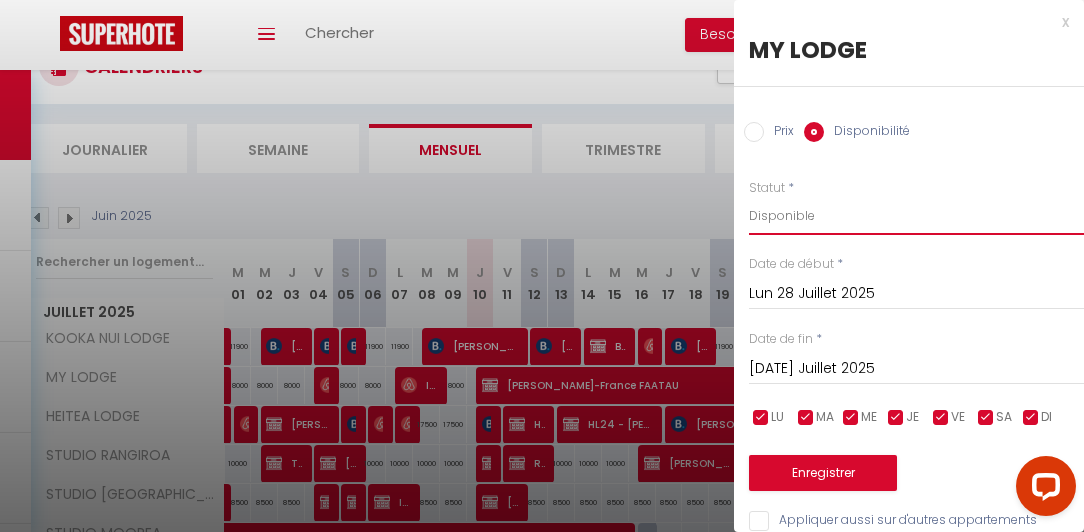 select on "0" 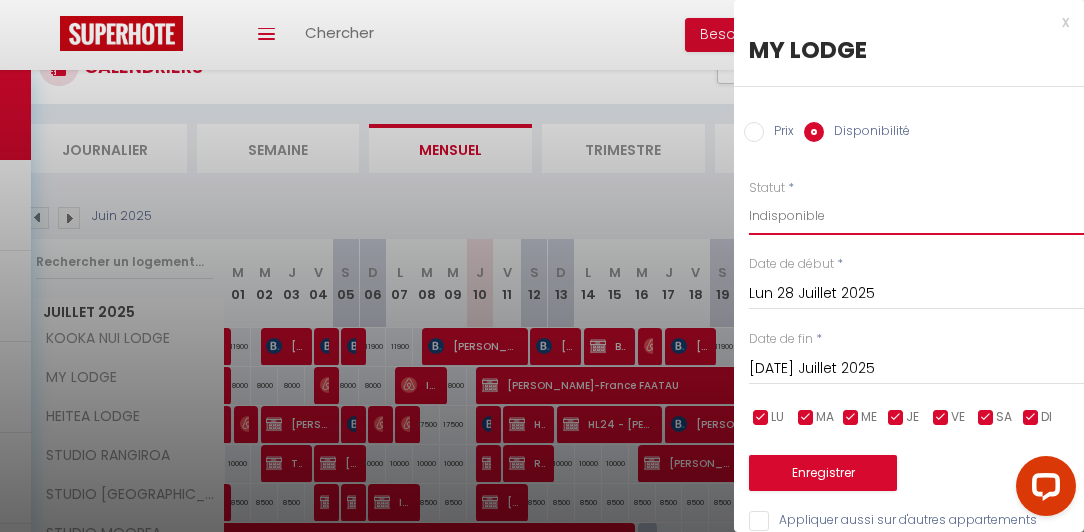 click on "Disponible
Indisponible" at bounding box center [916, 216] 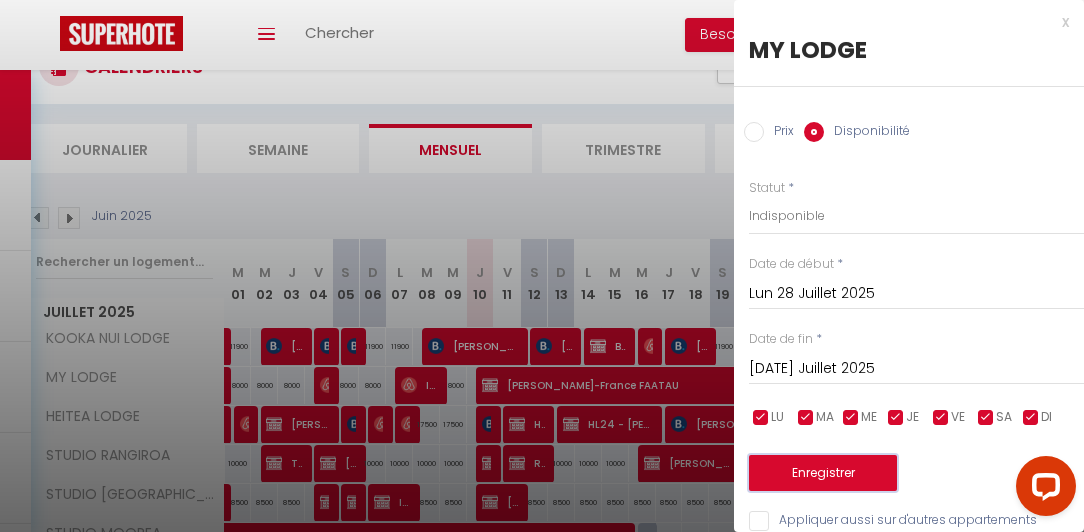 click on "Enregistrer" at bounding box center (823, 473) 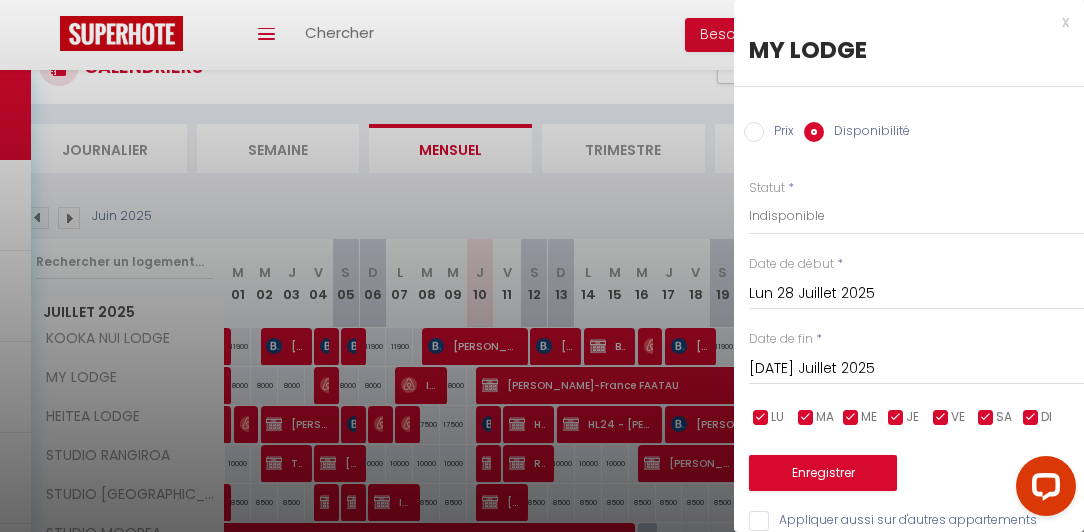type on "Dim 27 Juillet 2025" 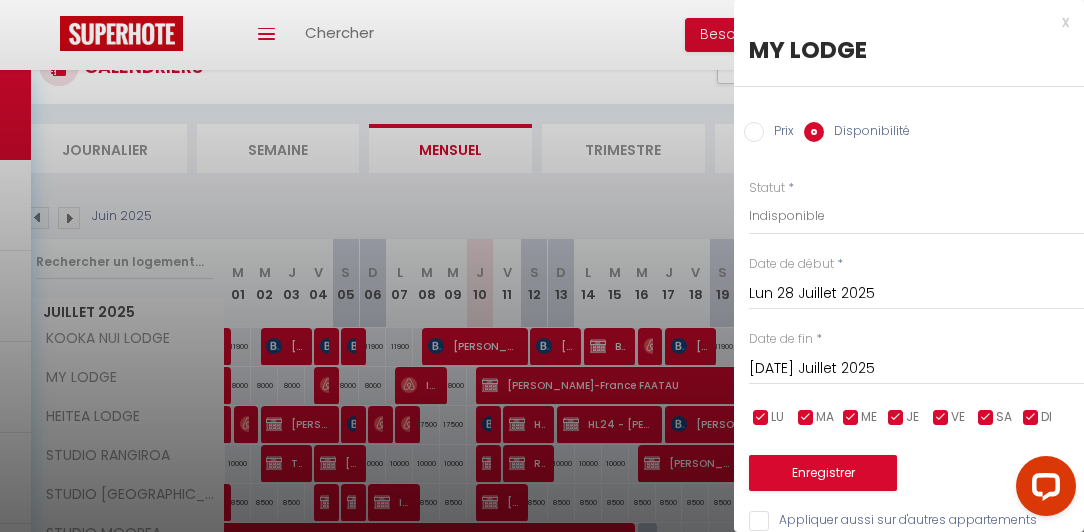 type on "Lun 28 Juillet 2025" 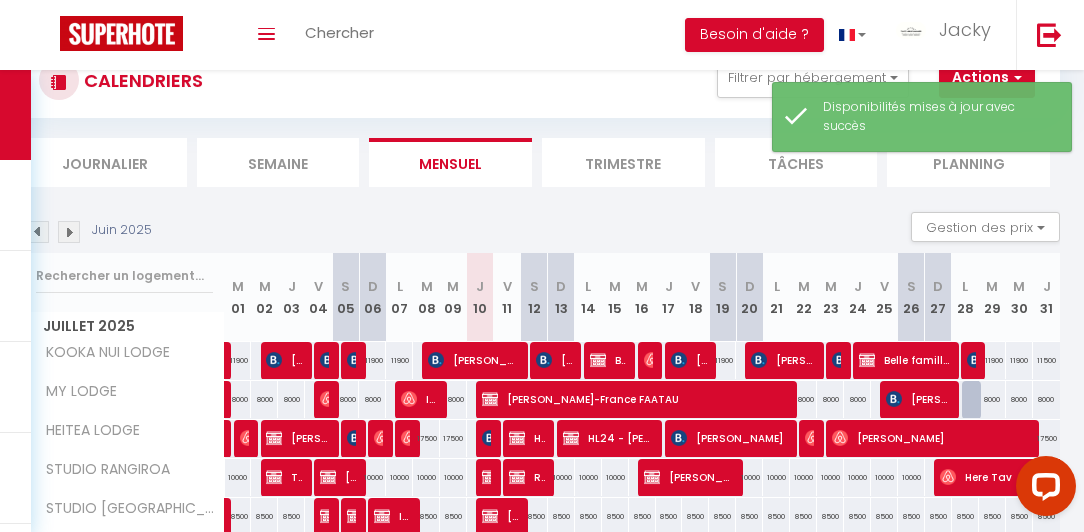 scroll, scrollTop: 84, scrollLeft: 0, axis: vertical 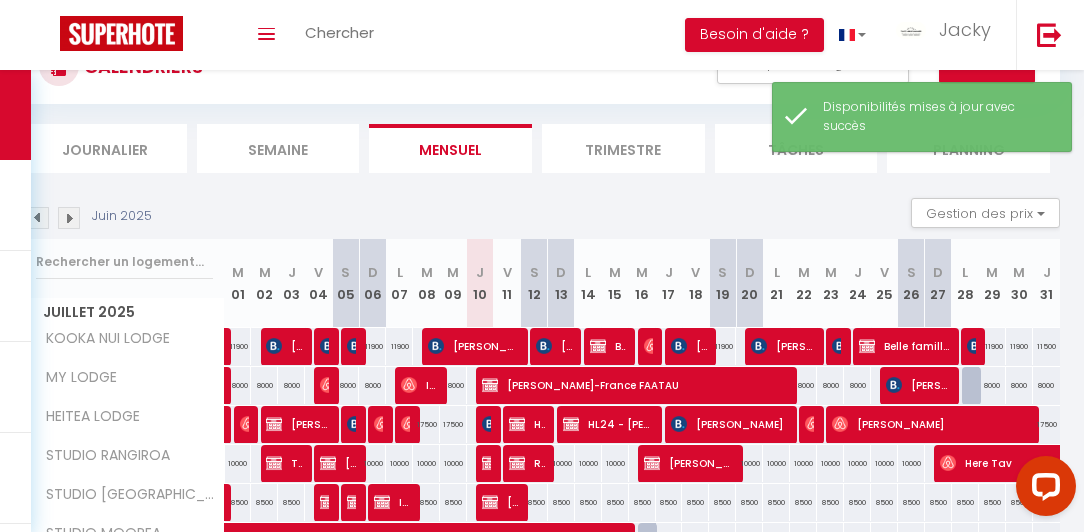 click at bounding box center (975, 386) 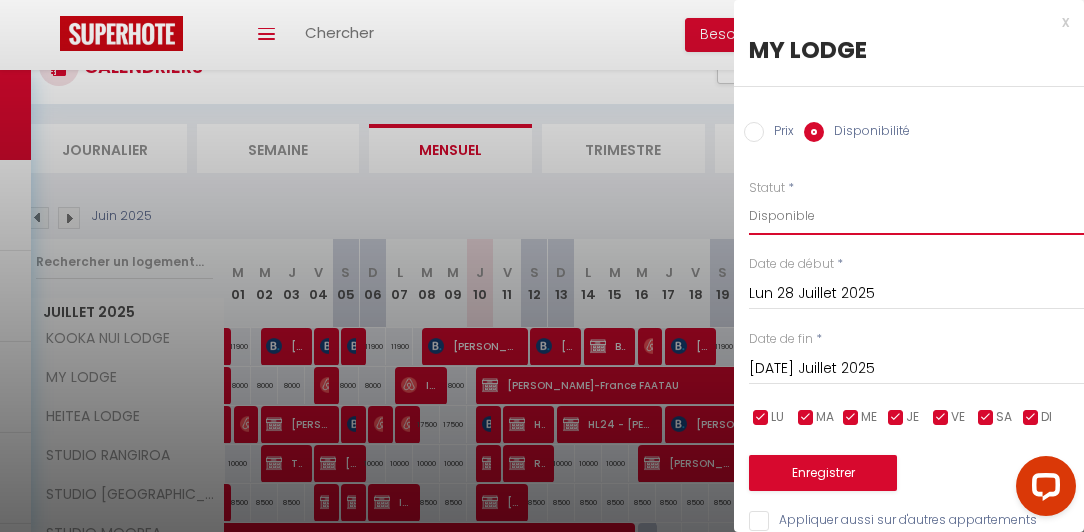 click on "Disponible
Indisponible" at bounding box center (916, 216) 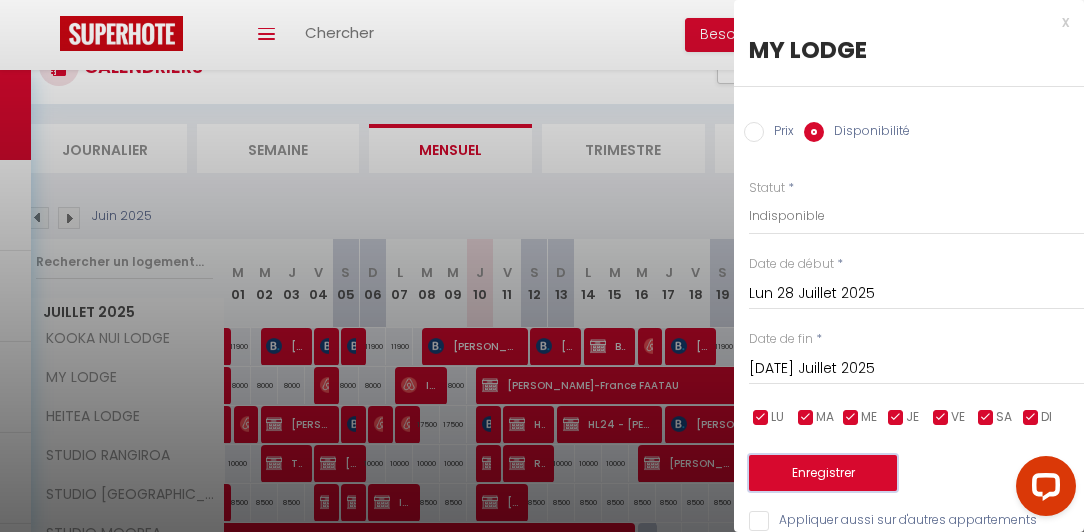 click on "Enregistrer" at bounding box center [823, 473] 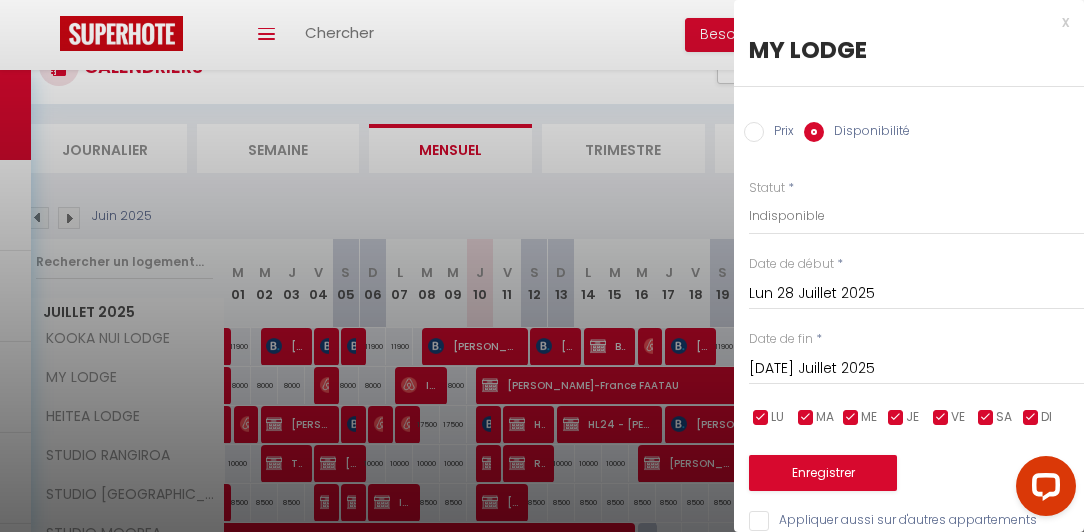 type on "Dim 27 Juillet 2025" 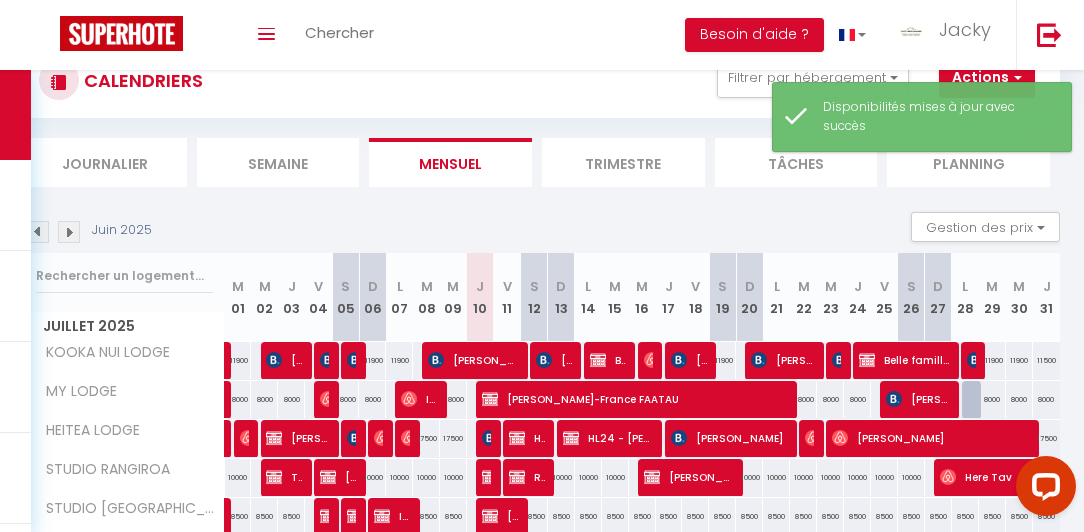 scroll, scrollTop: 84, scrollLeft: 0, axis: vertical 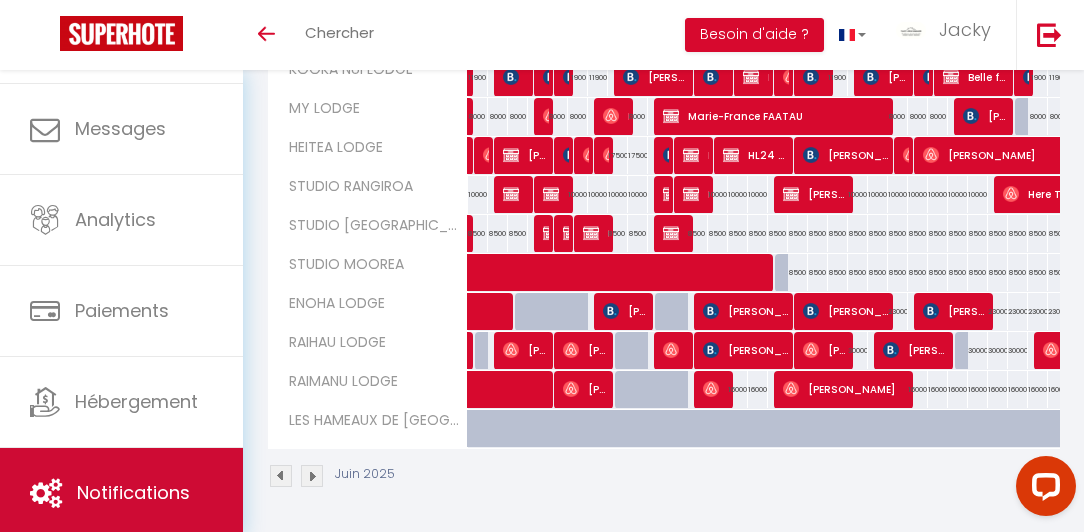click on "Notifications" at bounding box center (133, 492) 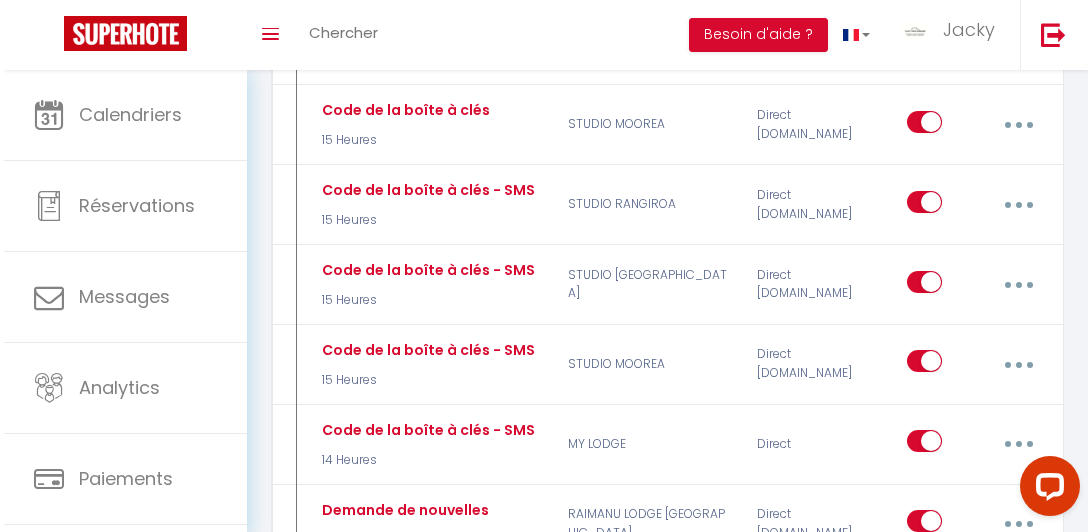 scroll, scrollTop: 1428, scrollLeft: 0, axis: vertical 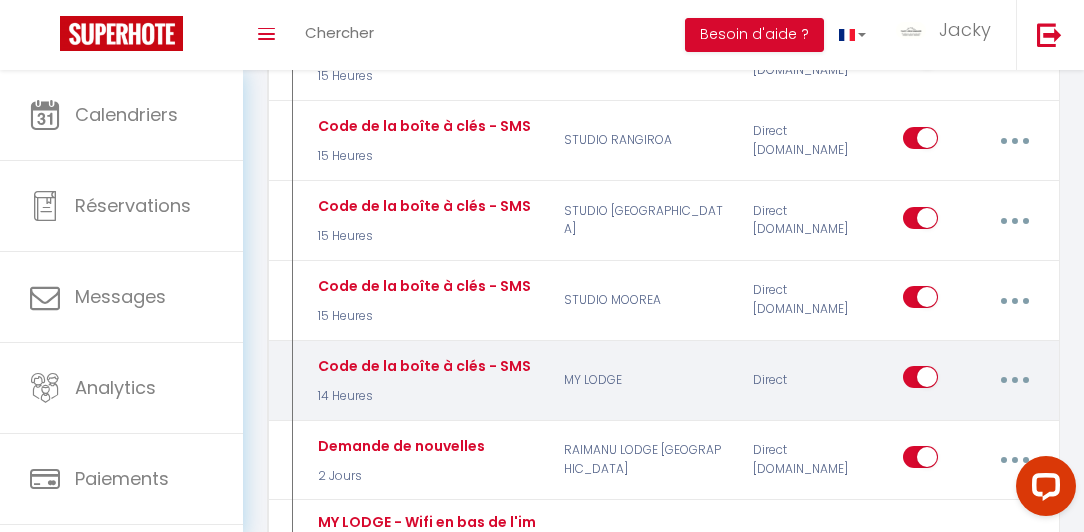 click at bounding box center (1014, 380) 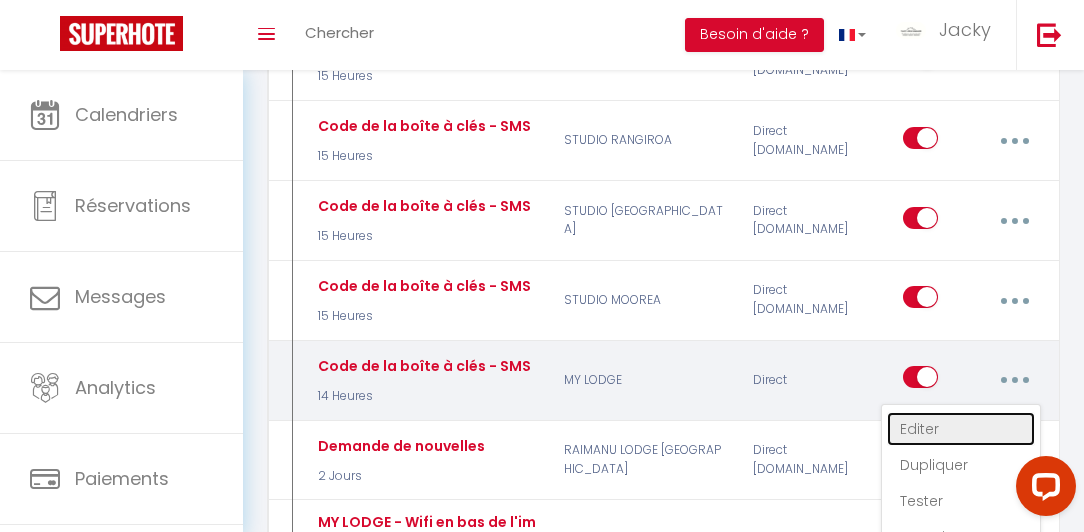 click on "Editer" at bounding box center [961, 429] 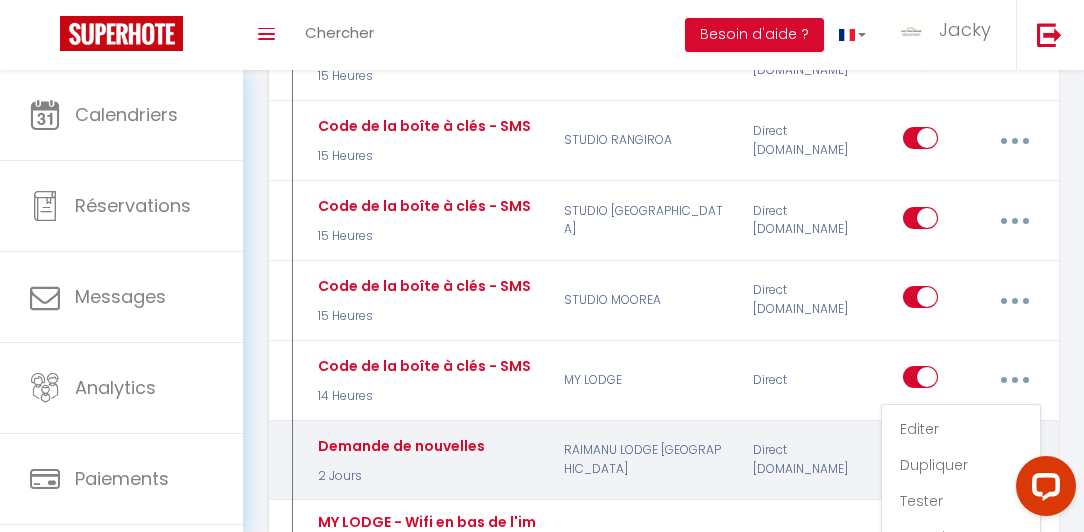 type on "Code de la boîte à clés - SMS" 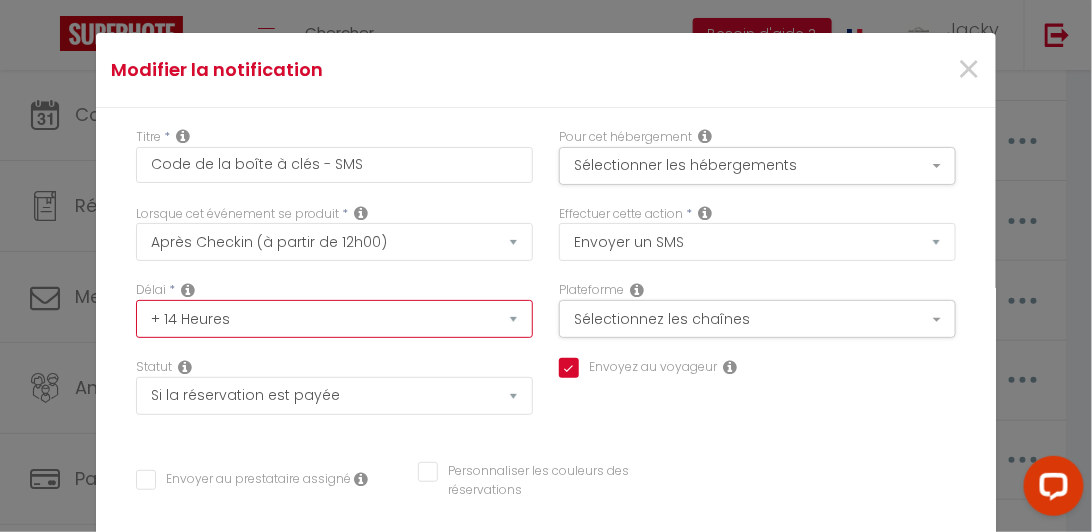 click on "Immédiat + 10 Minutes + 1 Heure + 2 Heures + 3 Heures + 4 Heures + 5 Heures + 6 Heures + 7 Heures + 8 Heures + 9 Heures + 10 Heures + 11 Heures + 12 Heures + 13 Heures + 14 Heures + 15 Heures + 16 Heures + 17 Heures + 18 Heures + 19 Heures + 20 Heures + 21 Heures + 22 Heures + 23 Heures   + 1 Jour + 2 Jours + 3 Jours + 4 Jours + 5 Jours + 6 Jours + 7 Jours + 8 Jours + 9 Jours + 10 Jours + 11 Jours + 12 Jours + 13 Jours + 14 Jours + 15 Jours + 16 Jours + 17 Jours + 18 Jours + 19 Jours + 20 Jours + 21 Jours + 22 Jours + 23 Jours + 24 Jours + 25 Jours + 26 Jours + 27 Jours + 28 Jours + 29 Jours + 30 Jours + 31 Jours + 32 Jours + 33 Jours + 34 Jours + 35 Jours + 36 Jours + 37 Jours + 38 Jours + 39 Jours + 40 Jours + 41 Jours + 42 Jours + 43 Jours + 44 Jours + 45 Jours + 46 Jours + 47 Jours + 48 Jours + 49 Jours + 50 Jours + 51 Jours + 52 Jours + 53 Jours + 54 Jours + 55 Jours + 56 Jours + 57 Jours + 58 Jours + 59 Jours + 60 Jours + 61 Jours + 62 Jours + 63 Jours + 64 Jours + 65 Jours + 66 Jours + 67 Jours" at bounding box center (334, 319) 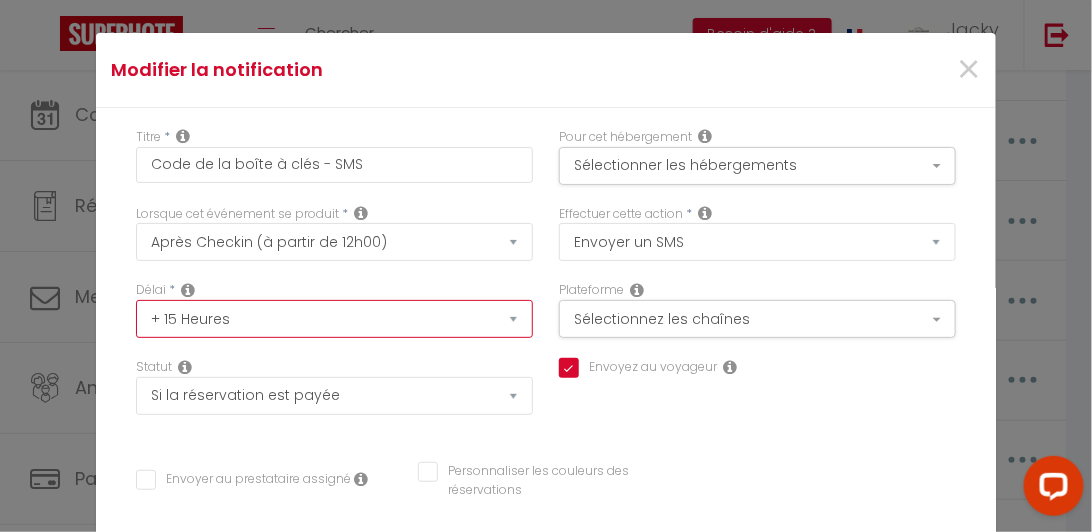 click on "Immédiat + 10 Minutes + 1 Heure + 2 Heures + 3 Heures + 4 Heures + 5 Heures + 6 Heures + 7 Heures + 8 Heures + 9 Heures + 10 Heures + 11 Heures + 12 Heures + 13 Heures + 14 Heures + 15 Heures + 16 Heures + 17 Heures + 18 Heures + 19 Heures + 20 Heures + 21 Heures + 22 Heures + 23 Heures   + 1 Jour + 2 Jours + 3 Jours + 4 Jours + 5 Jours + 6 Jours + 7 Jours + 8 Jours + 9 Jours + 10 Jours + 11 Jours + 12 Jours + 13 Jours + 14 Jours + 15 Jours + 16 Jours + 17 Jours + 18 Jours + 19 Jours + 20 Jours + 21 Jours + 22 Jours + 23 Jours + 24 Jours + 25 Jours + 26 Jours + 27 Jours + 28 Jours + 29 Jours + 30 Jours + 31 Jours + 32 Jours + 33 Jours + 34 Jours + 35 Jours + 36 Jours + 37 Jours + 38 Jours + 39 Jours + 40 Jours + 41 Jours + 42 Jours + 43 Jours + 44 Jours + 45 Jours + 46 Jours + 47 Jours + 48 Jours + 49 Jours + 50 Jours + 51 Jours + 52 Jours + 53 Jours + 54 Jours + 55 Jours + 56 Jours + 57 Jours + 58 Jours + 59 Jours + 60 Jours + 61 Jours + 62 Jours + 63 Jours + 64 Jours + 65 Jours + 66 Jours + 67 Jours" at bounding box center (334, 319) 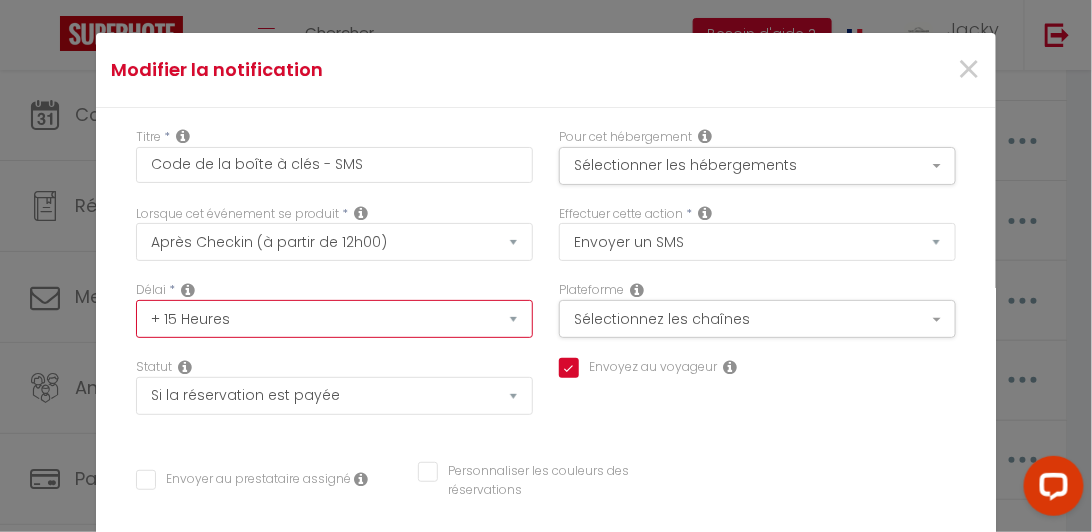 checkbox on "true" 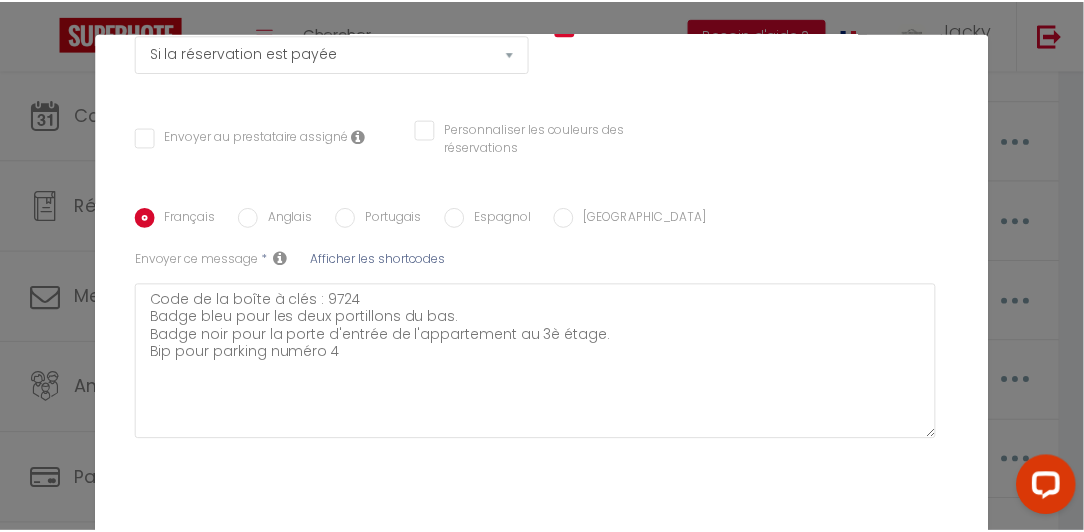 scroll, scrollTop: 373, scrollLeft: 0, axis: vertical 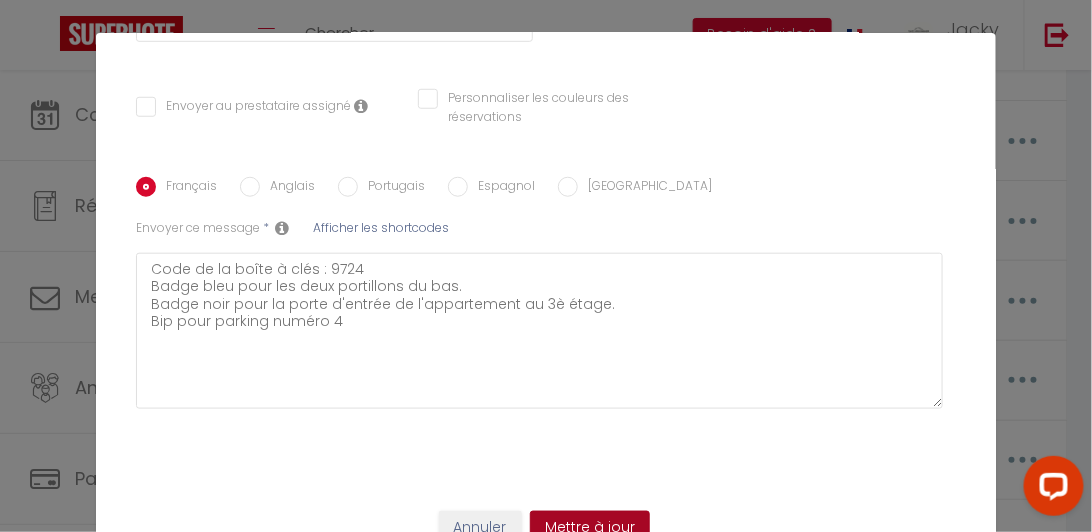 click on "Mettre à jour" at bounding box center [590, 528] 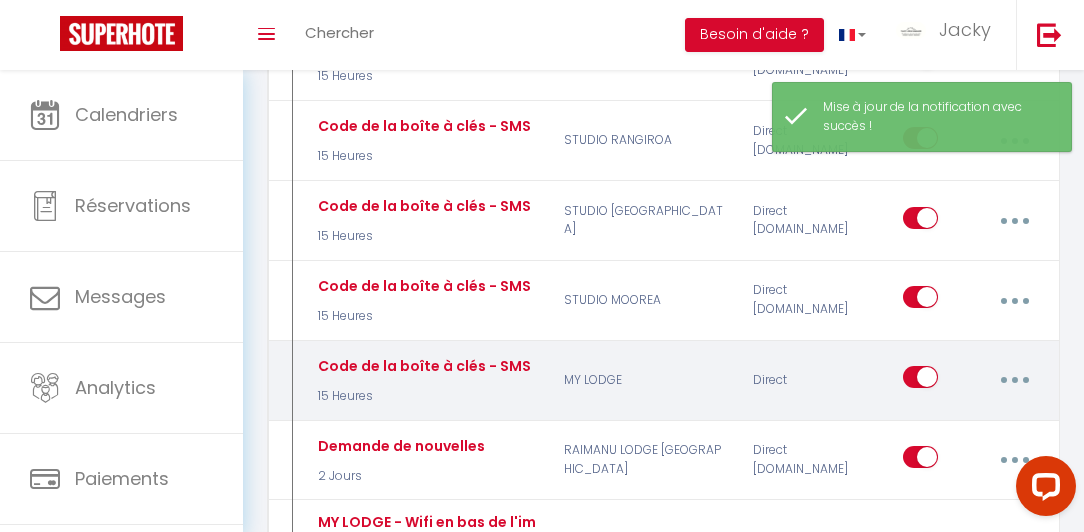 click at bounding box center (1014, 380) 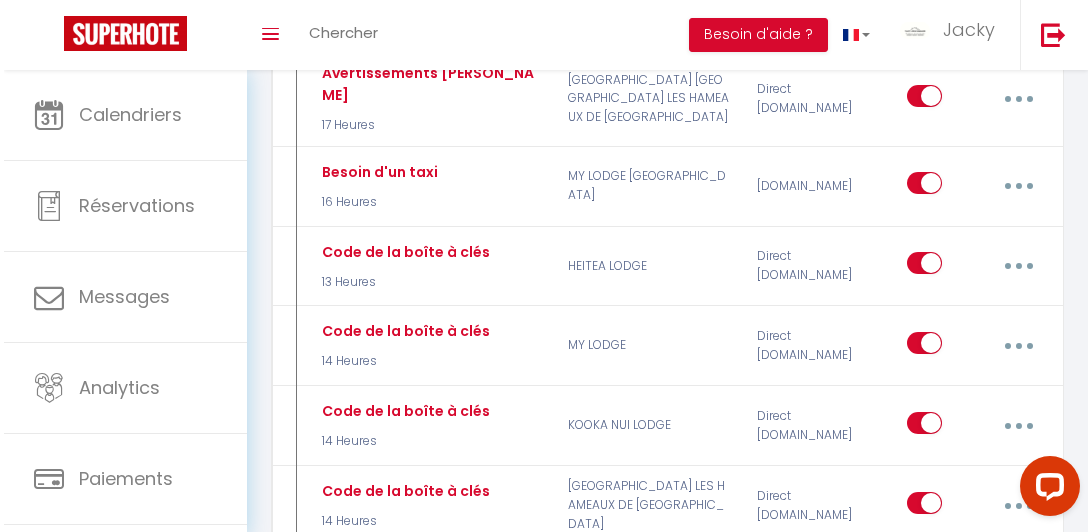 scroll, scrollTop: 571, scrollLeft: 0, axis: vertical 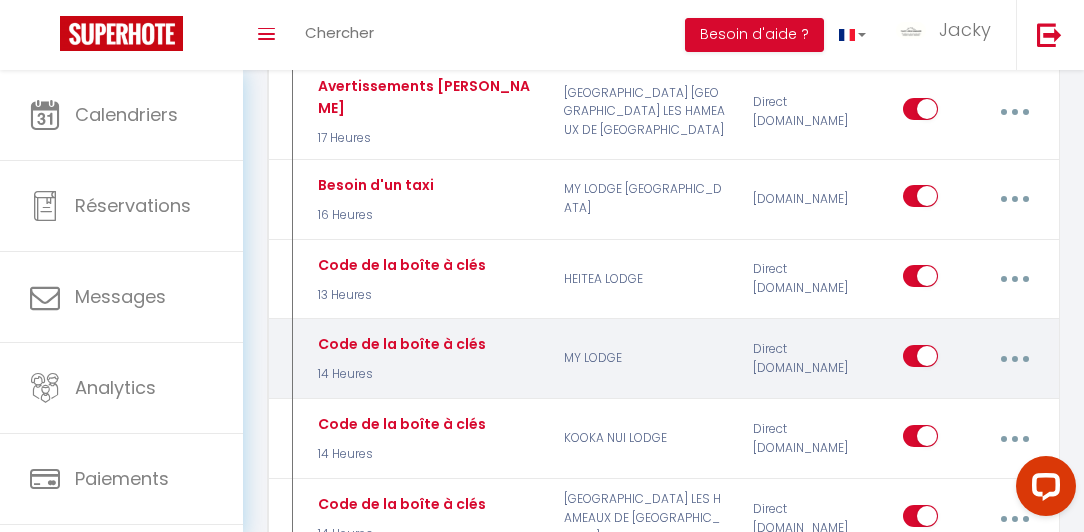 click at bounding box center (1014, 359) 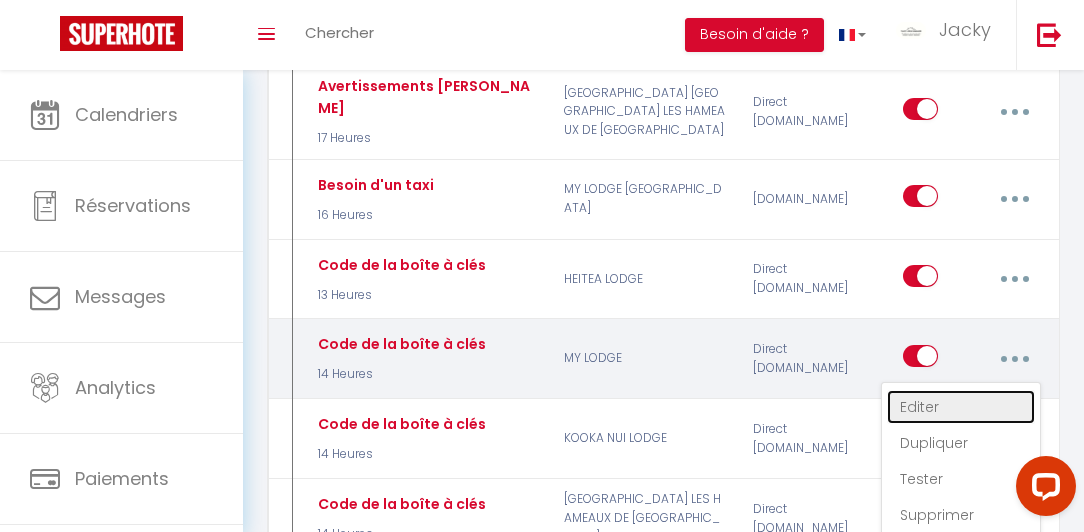 click on "Editer" at bounding box center (961, 407) 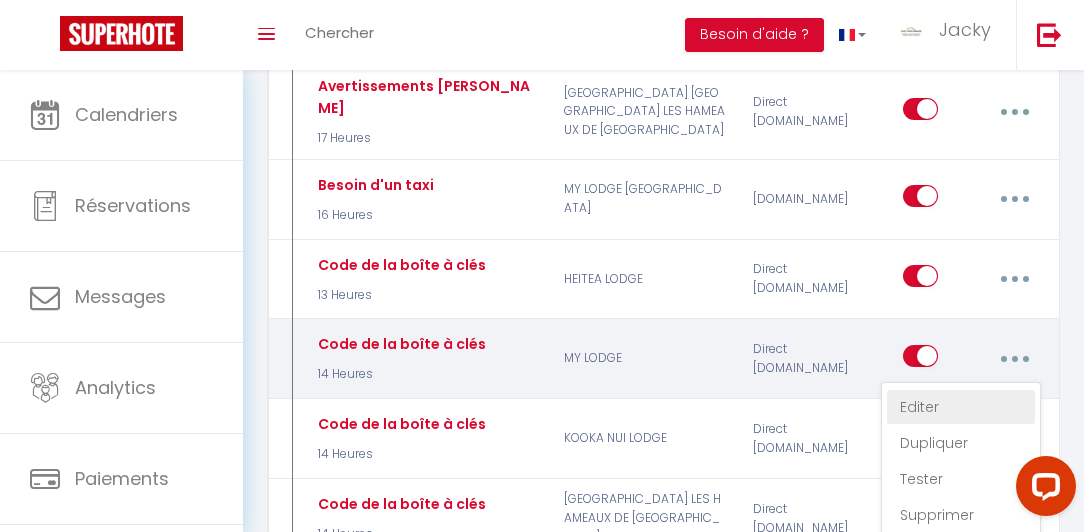 type on "Code de la boîte à clés" 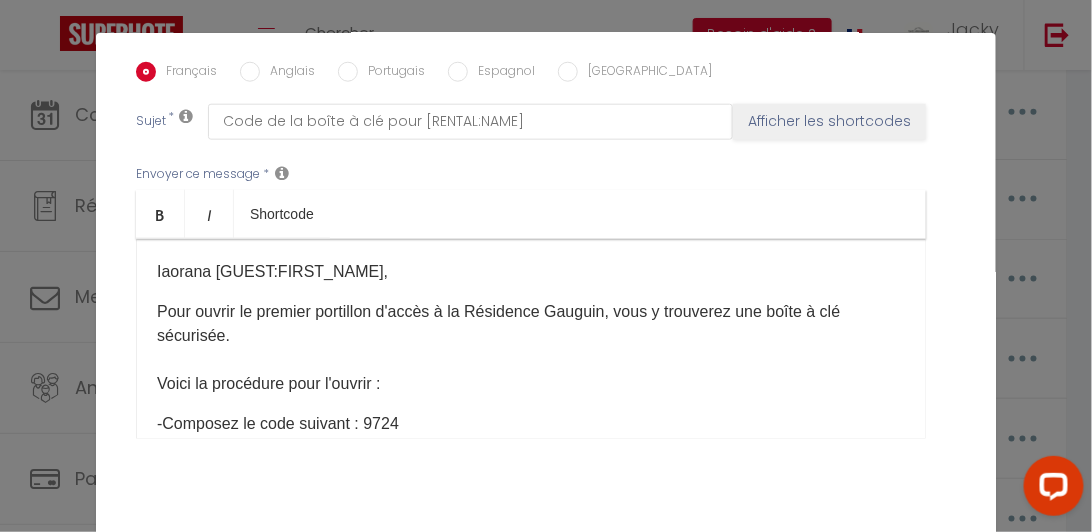 scroll, scrollTop: 557, scrollLeft: 0, axis: vertical 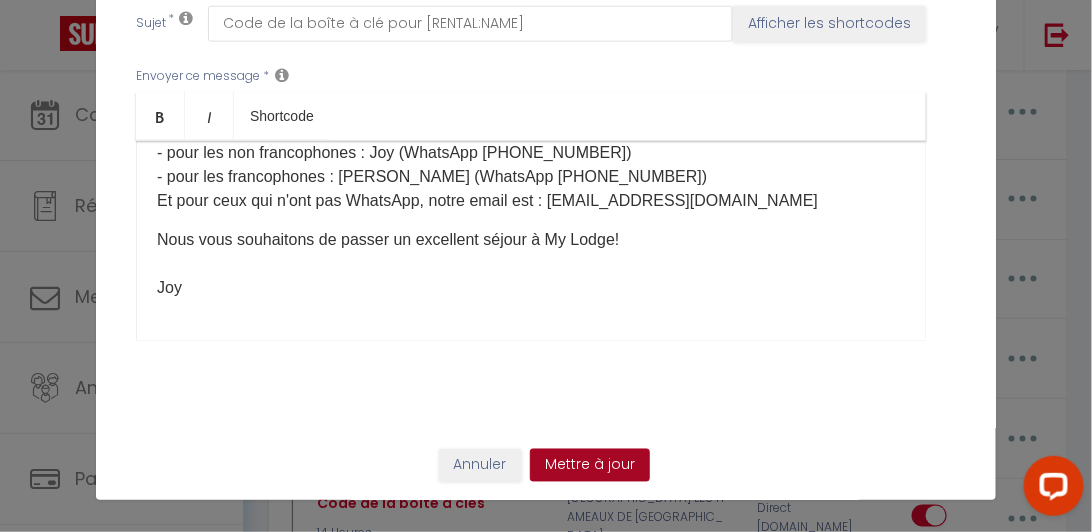 click on "Mettre à jour" at bounding box center [590, 466] 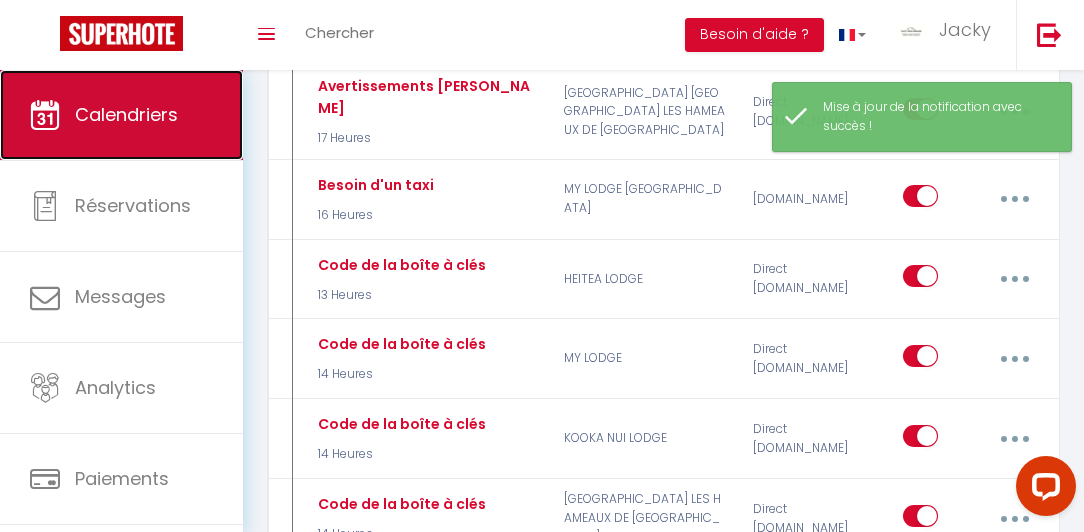 click on "Calendriers" at bounding box center [121, 115] 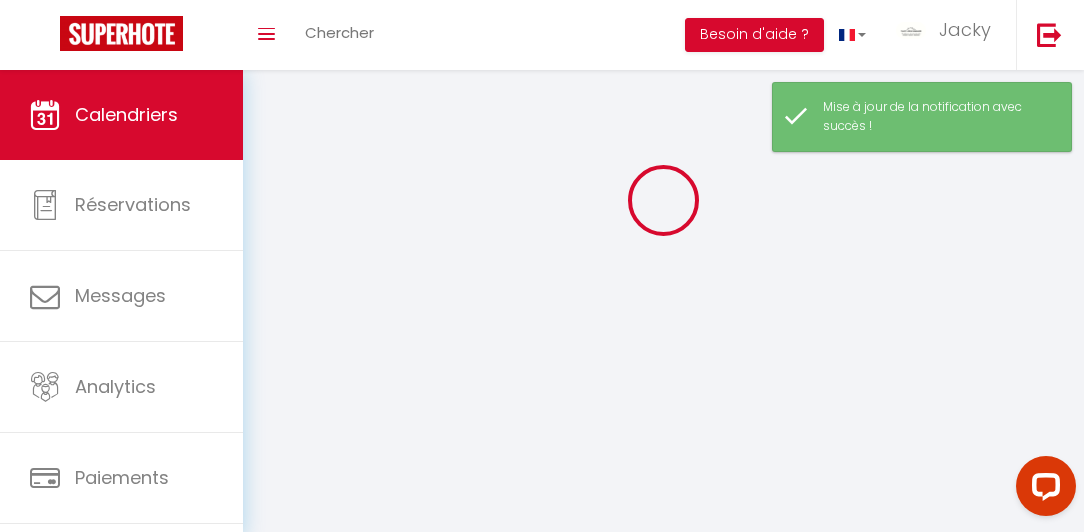 scroll, scrollTop: 0, scrollLeft: 0, axis: both 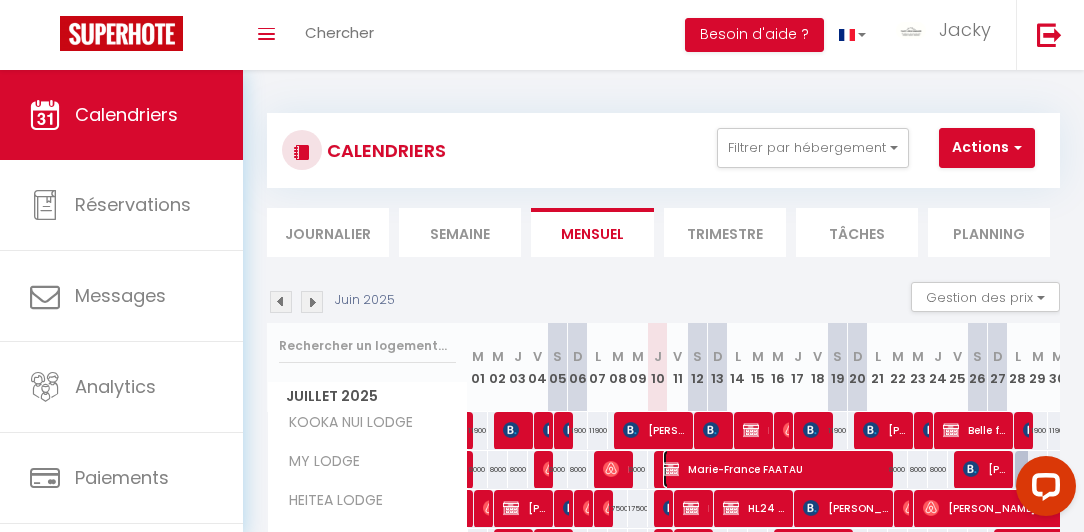 click on "Marie-France FAATAU" at bounding box center (776, 469) 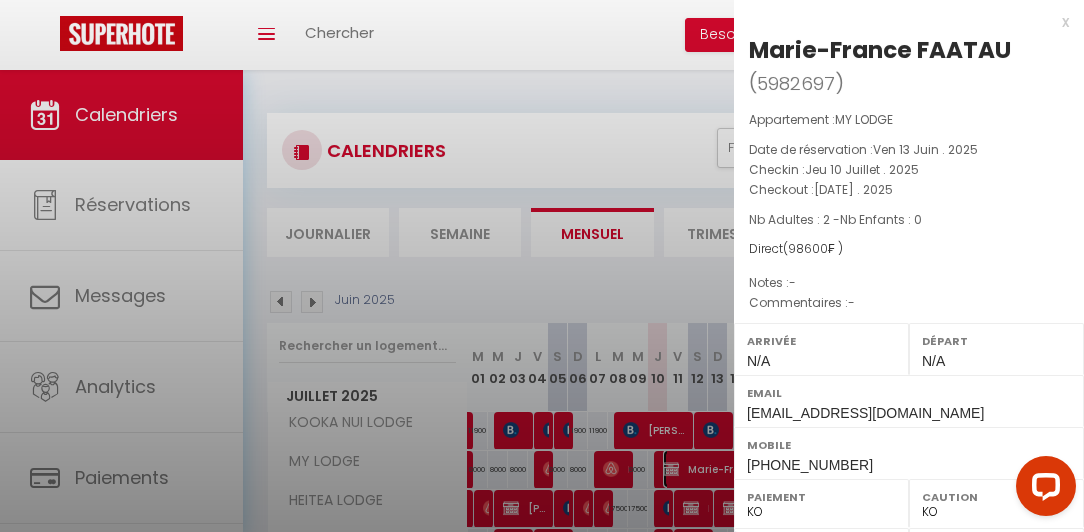 select on "34962" 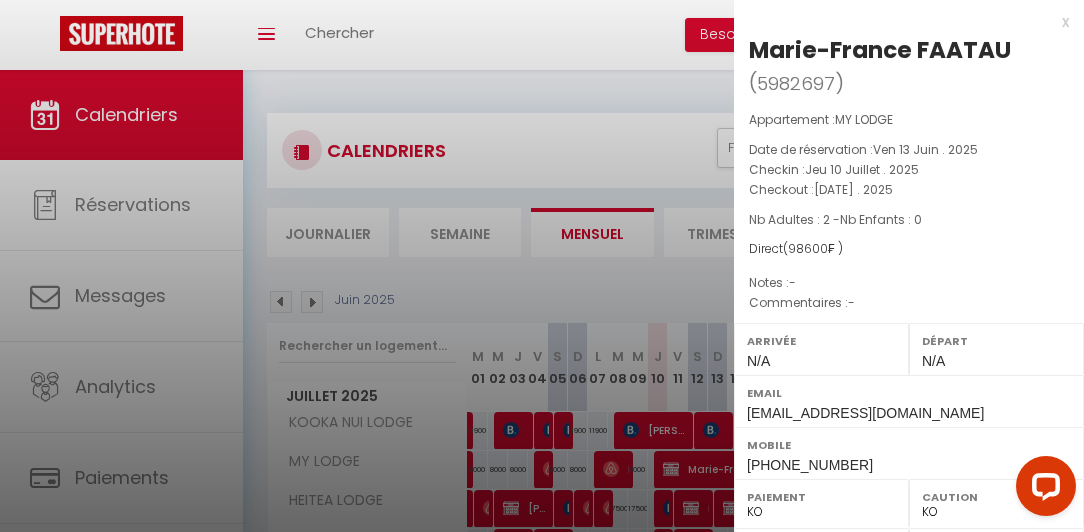 click on "OK   KO" at bounding box center (821, 512) 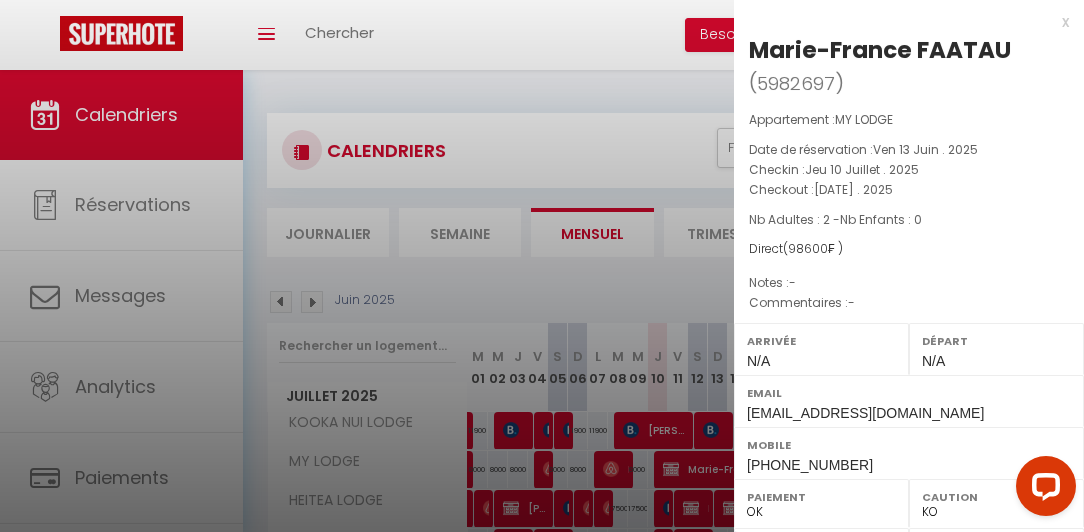 click on "OK   KO" at bounding box center (821, 512) 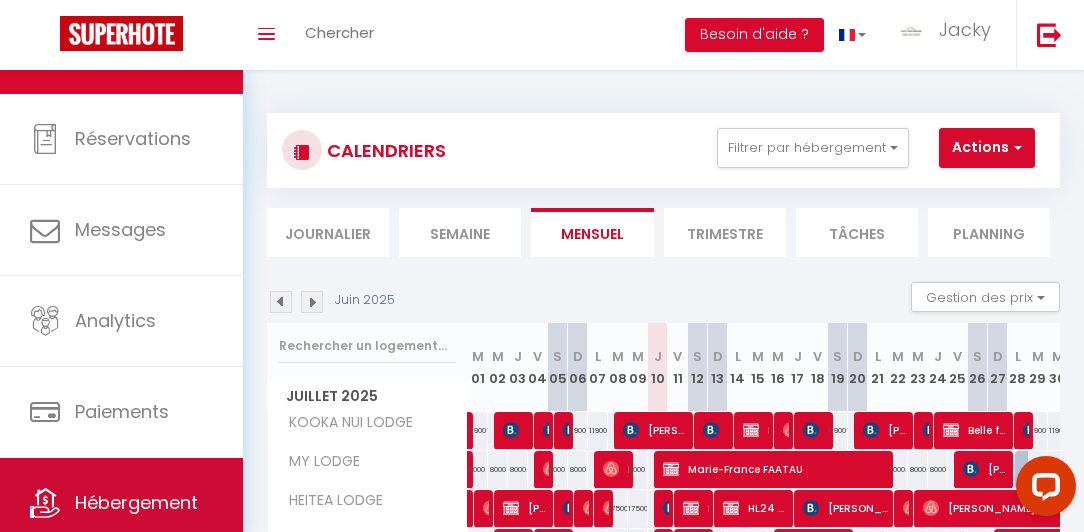 scroll, scrollTop: 167, scrollLeft: 0, axis: vertical 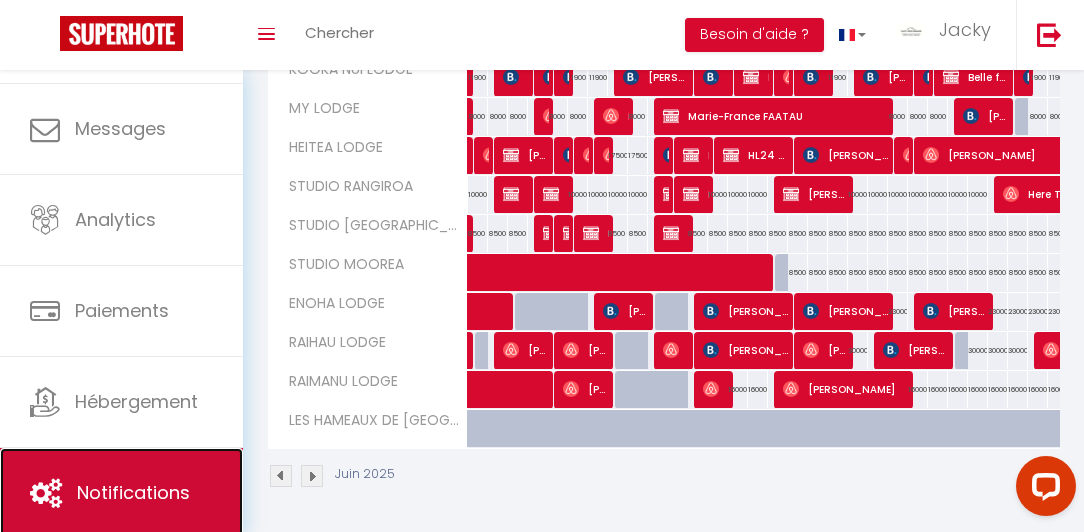 click on "Notifications" at bounding box center [133, 492] 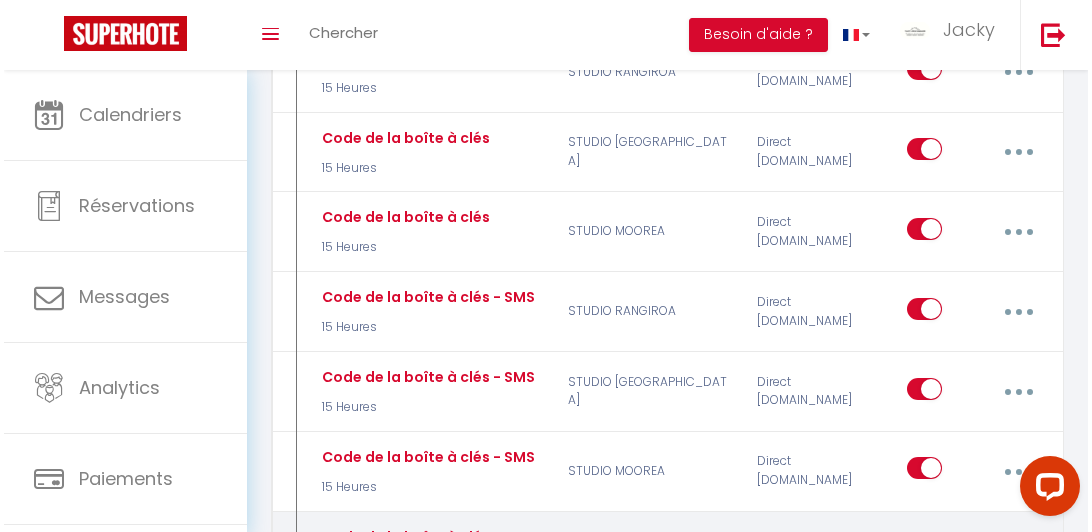 scroll, scrollTop: 1371, scrollLeft: 0, axis: vertical 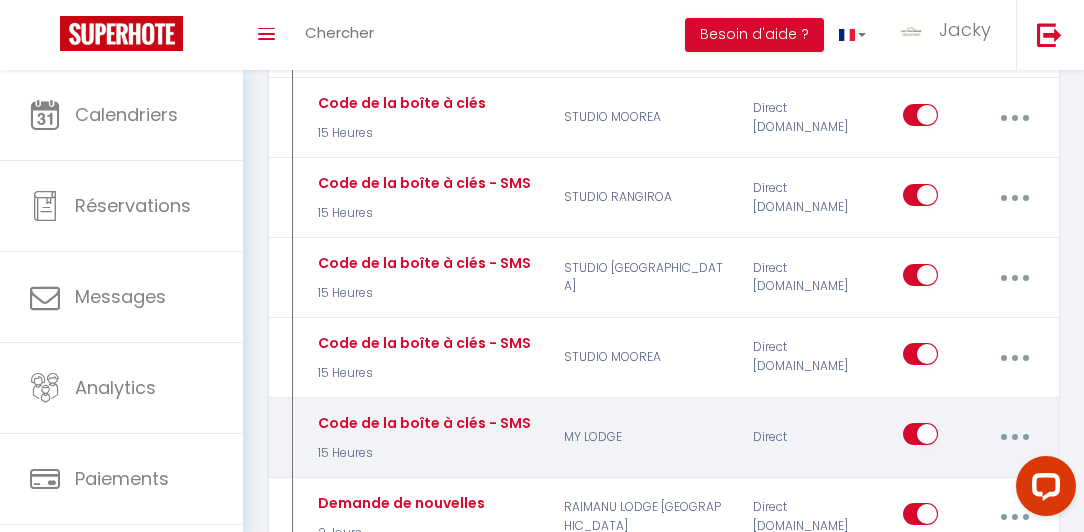 click at bounding box center [1015, 437] 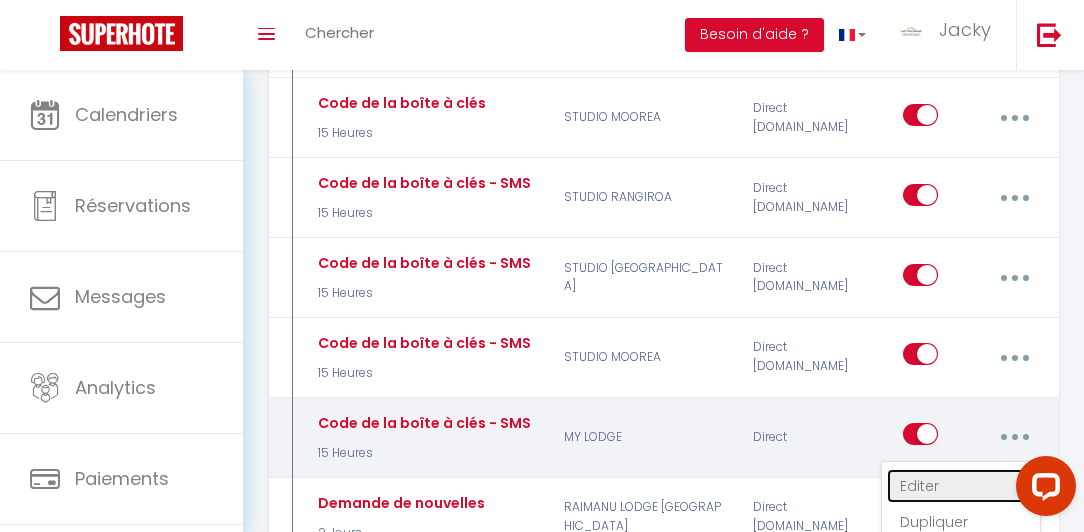 click on "Editer" at bounding box center [961, 486] 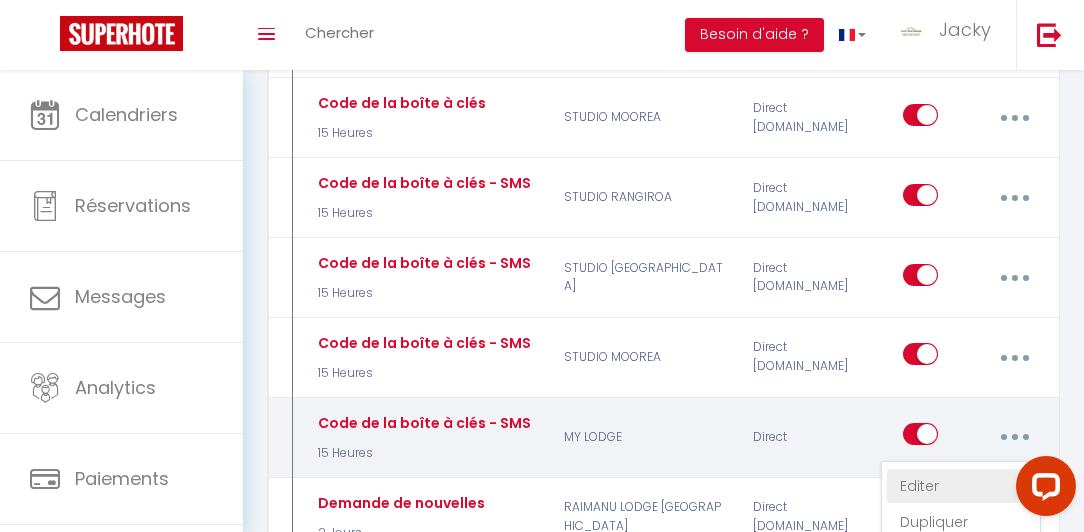 type on "Code de la boîte à clés - SMS" 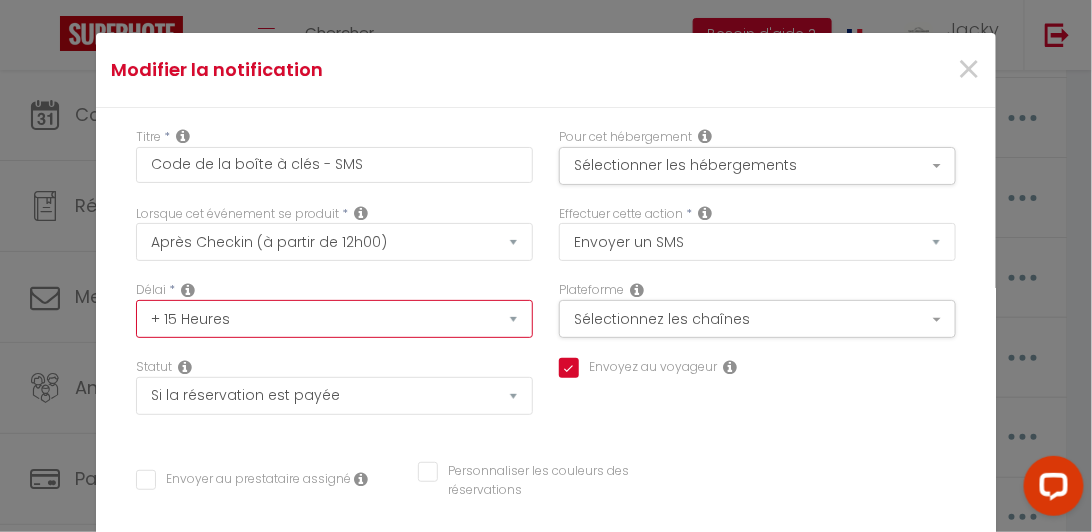 click on "Immédiat + 10 Minutes + 1 Heure + 2 Heures + 3 Heures + 4 Heures + 5 Heures + 6 Heures + 7 Heures + 8 Heures + 9 Heures + 10 Heures + 11 Heures + 12 Heures + 13 Heures + 14 Heures + 15 Heures + 16 Heures + 17 Heures + 18 Heures + 19 Heures + 20 Heures + 21 Heures + 22 Heures + 23 Heures   + 1 Jour + 2 Jours + 3 Jours + 4 Jours + 5 Jours + 6 Jours + 7 Jours + 8 Jours + 9 Jours + 10 Jours + 11 Jours + 12 Jours + 13 Jours + 14 Jours + 15 Jours + 16 Jours + 17 Jours + 18 Jours + 19 Jours + 20 Jours + 21 Jours + 22 Jours + 23 Jours + 24 Jours + 25 Jours + 26 Jours + 27 Jours + 28 Jours + 29 Jours + 30 Jours + 31 Jours + 32 Jours + 33 Jours + 34 Jours + 35 Jours + 36 Jours + 37 Jours + 38 Jours + 39 Jours + 40 Jours + 41 Jours + 42 Jours + 43 Jours + 44 Jours + 45 Jours + 46 Jours + 47 Jours + 48 Jours + 49 Jours + 50 Jours + 51 Jours + 52 Jours + 53 Jours + 54 Jours + 55 Jours + 56 Jours + 57 Jours + 58 Jours + 59 Jours + 60 Jours + 61 Jours + 62 Jours + 63 Jours + 64 Jours + 65 Jours + 66 Jours + 67 Jours" at bounding box center (334, 319) 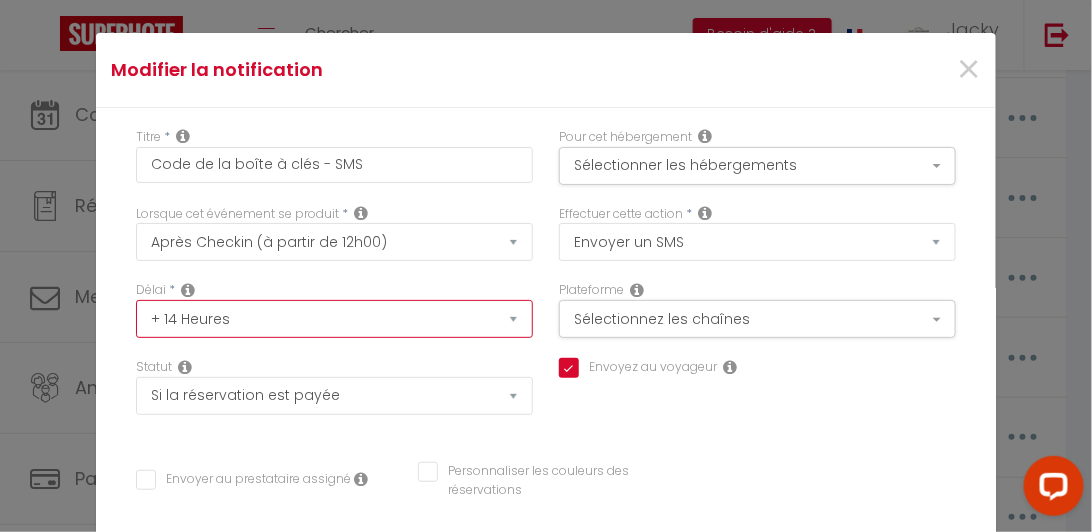 click on "Immédiat + 10 Minutes + 1 Heure + 2 Heures + 3 Heures + 4 Heures + 5 Heures + 6 Heures + 7 Heures + 8 Heures + 9 Heures + 10 Heures + 11 Heures + 12 Heures + 13 Heures + 14 Heures + 15 Heures + 16 Heures + 17 Heures + 18 Heures + 19 Heures + 20 Heures + 21 Heures + 22 Heures + 23 Heures   + 1 Jour + 2 Jours + 3 Jours + 4 Jours + 5 Jours + 6 Jours + 7 Jours + 8 Jours + 9 Jours + 10 Jours + 11 Jours + 12 Jours + 13 Jours + 14 Jours + 15 Jours + 16 Jours + 17 Jours + 18 Jours + 19 Jours + 20 Jours + 21 Jours + 22 Jours + 23 Jours + 24 Jours + 25 Jours + 26 Jours + 27 Jours + 28 Jours + 29 Jours + 30 Jours + 31 Jours + 32 Jours + 33 Jours + 34 Jours + 35 Jours + 36 Jours + 37 Jours + 38 Jours + 39 Jours + 40 Jours + 41 Jours + 42 Jours + 43 Jours + 44 Jours + 45 Jours + 46 Jours + 47 Jours + 48 Jours + 49 Jours + 50 Jours + 51 Jours + 52 Jours + 53 Jours + 54 Jours + 55 Jours + 56 Jours + 57 Jours + 58 Jours + 59 Jours + 60 Jours + 61 Jours + 62 Jours + 63 Jours + 64 Jours + 65 Jours + 66 Jours + 67 Jours" at bounding box center [334, 319] 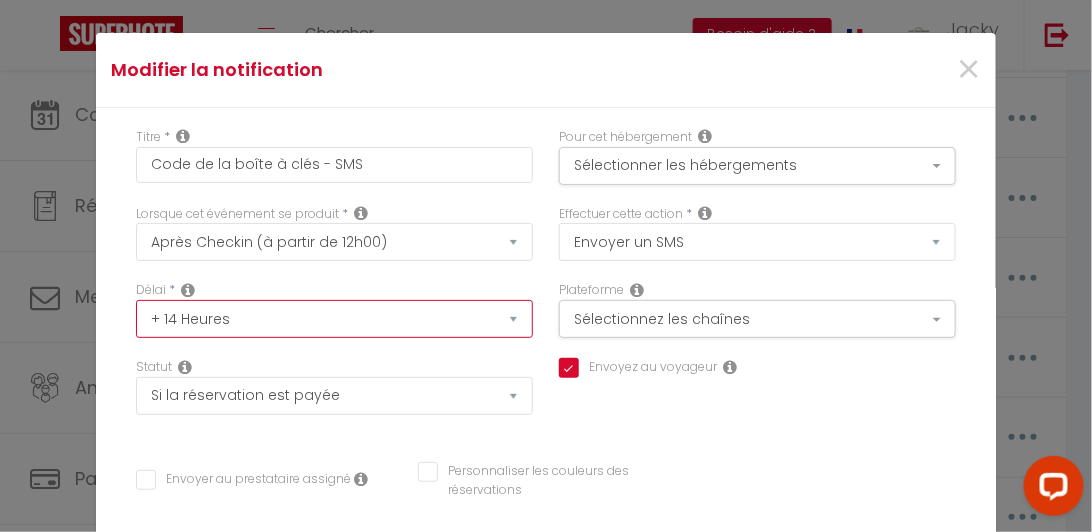 checkbox on "true" 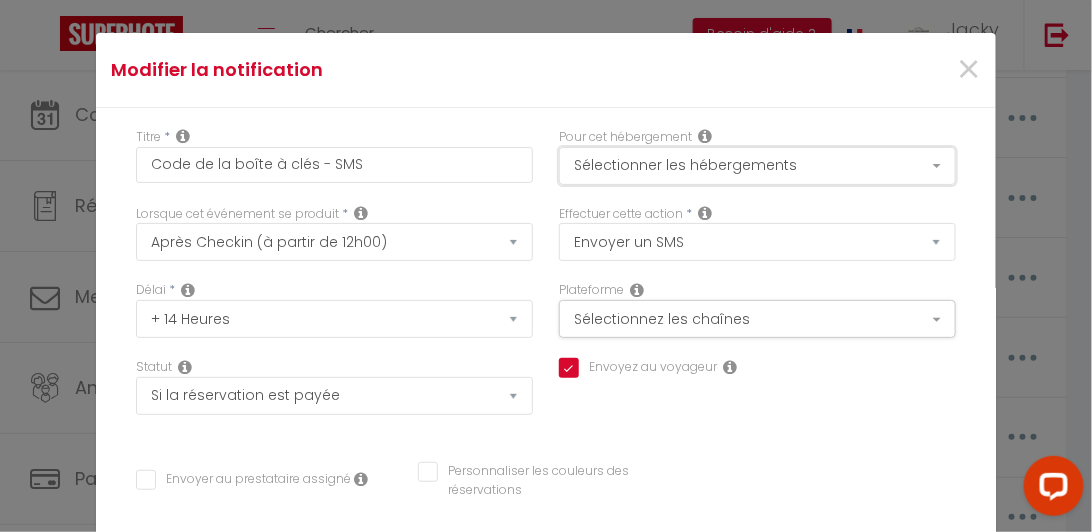 click on "Sélectionner les hébergements" at bounding box center (757, 166) 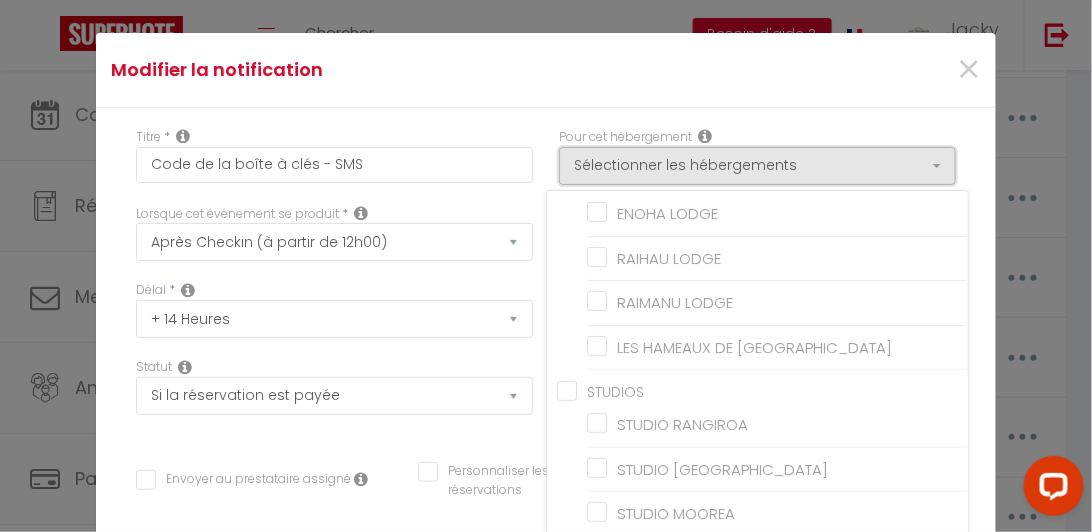 scroll, scrollTop: 92, scrollLeft: 0, axis: vertical 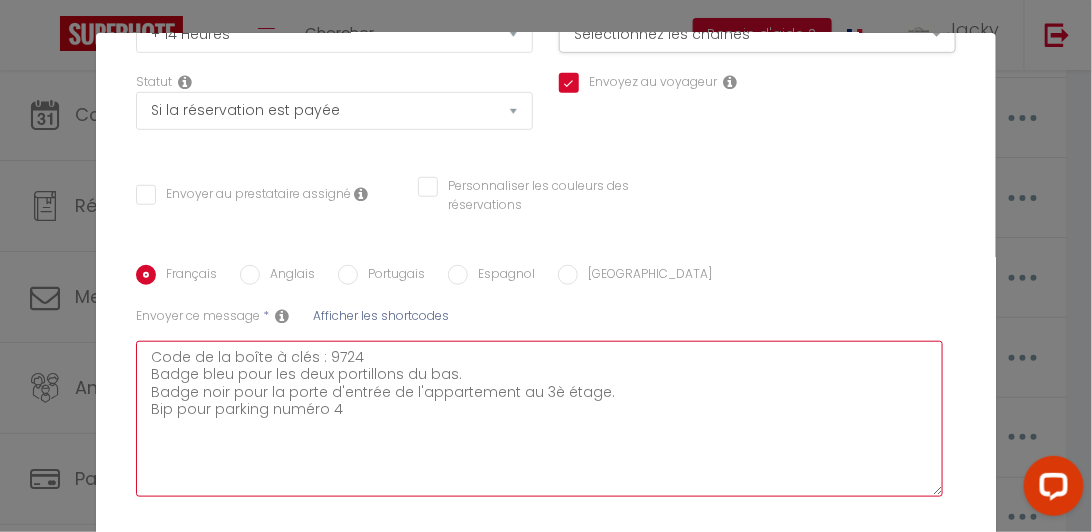 click on "Code de la boîte à clés : 9724
Badge bleu pour les deux portillons du bas.
Badge noir pour la porte d'entrée de l'appartement au 3è étage.
Bip pour parking numéro 4" at bounding box center (539, 419) 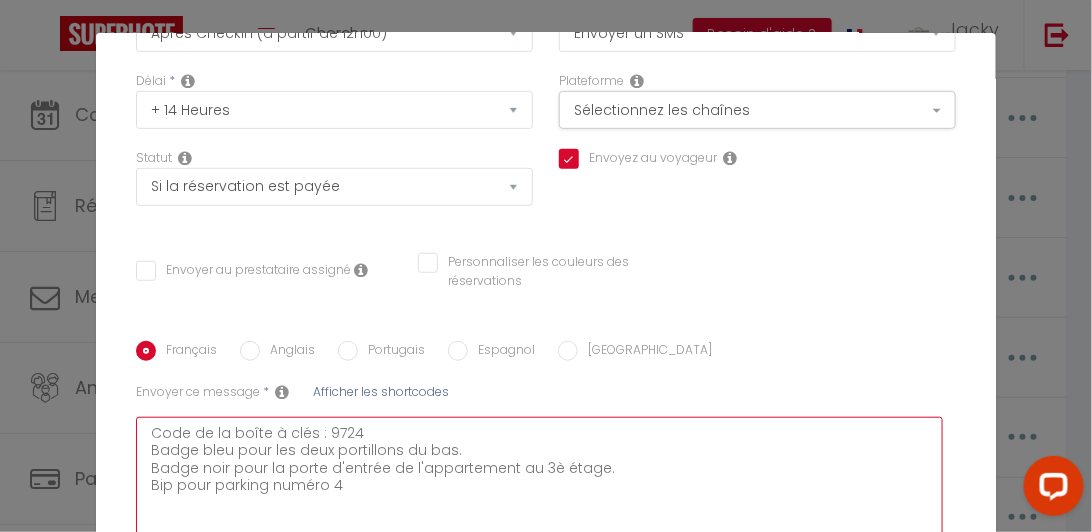 scroll, scrollTop: 57, scrollLeft: 0, axis: vertical 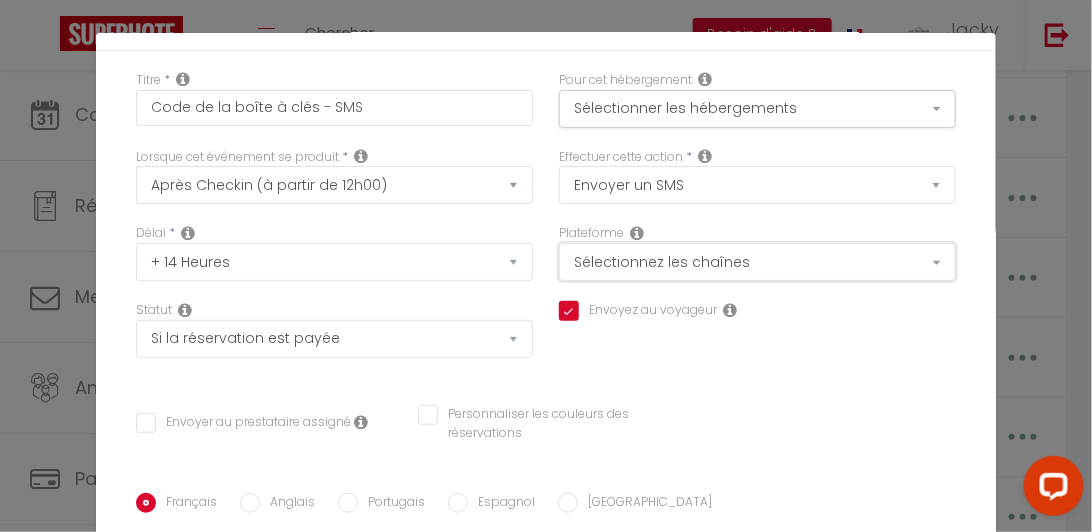 click on "Sélectionnez les chaînes" at bounding box center (757, 262) 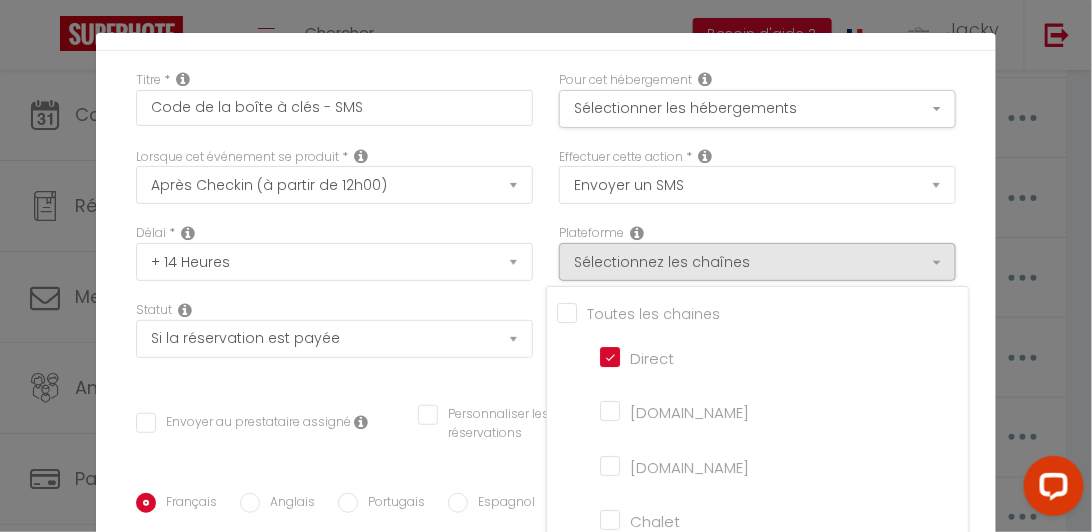 click on "Booking.com" at bounding box center (657, 465) 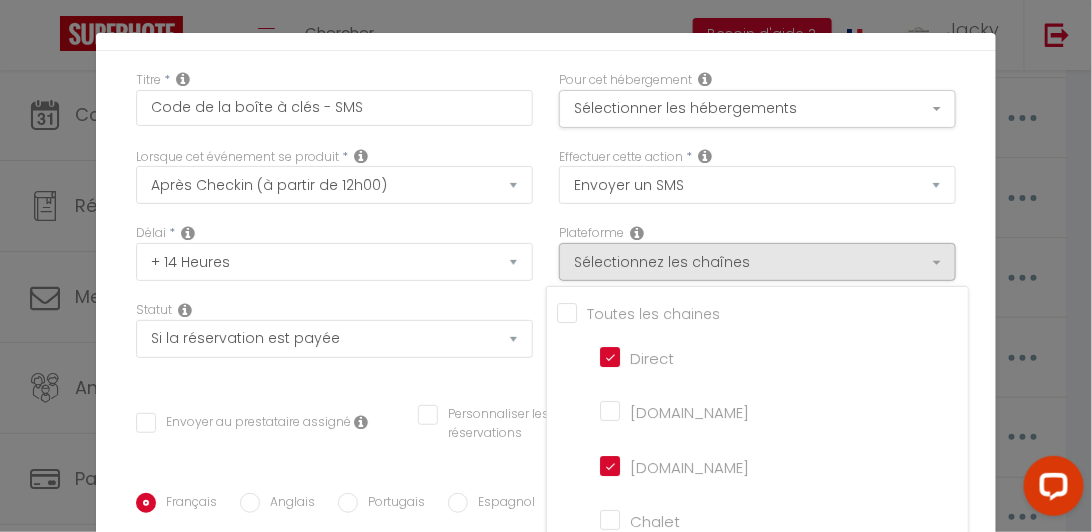 checkbox on "true" 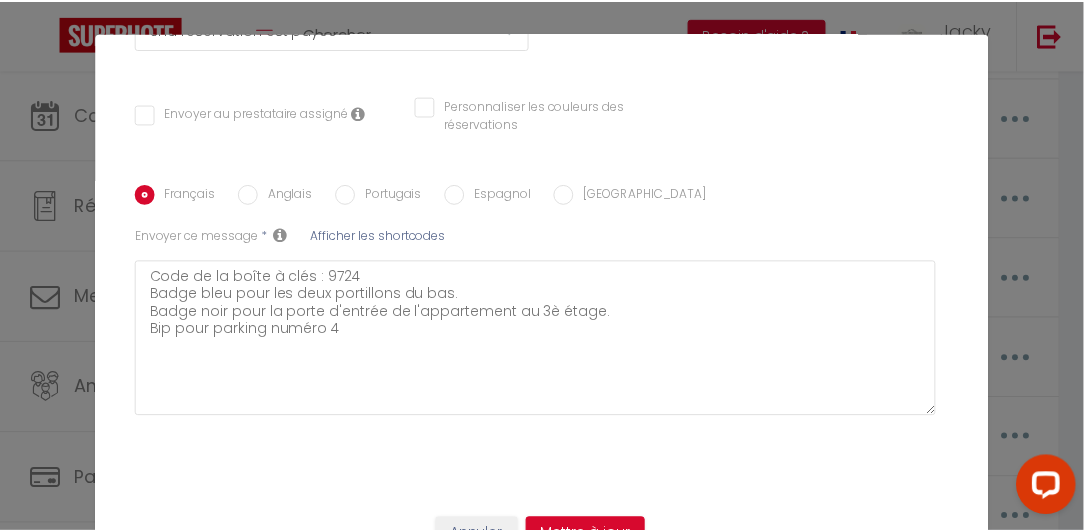 scroll, scrollTop: 373, scrollLeft: 0, axis: vertical 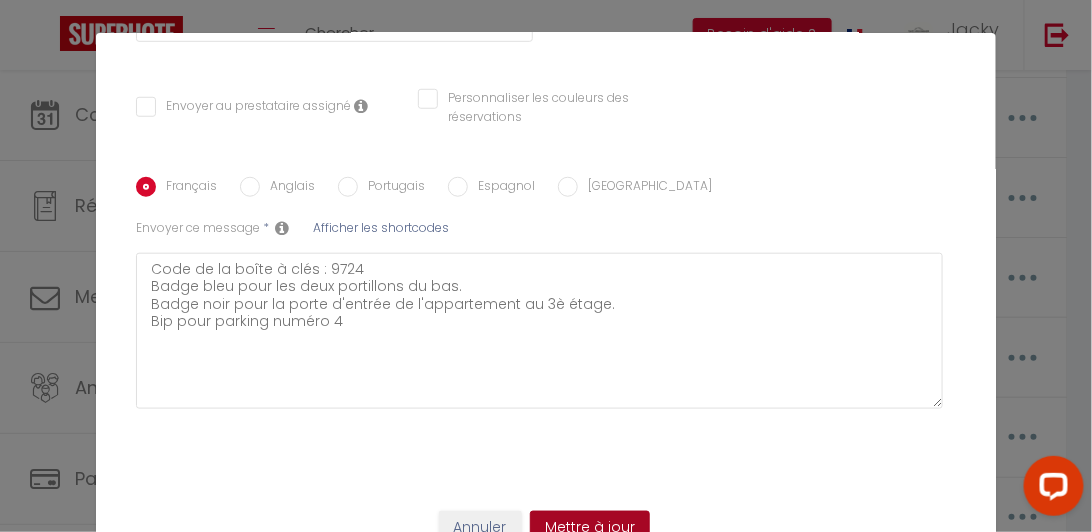 click on "Mettre à jour" at bounding box center [590, 528] 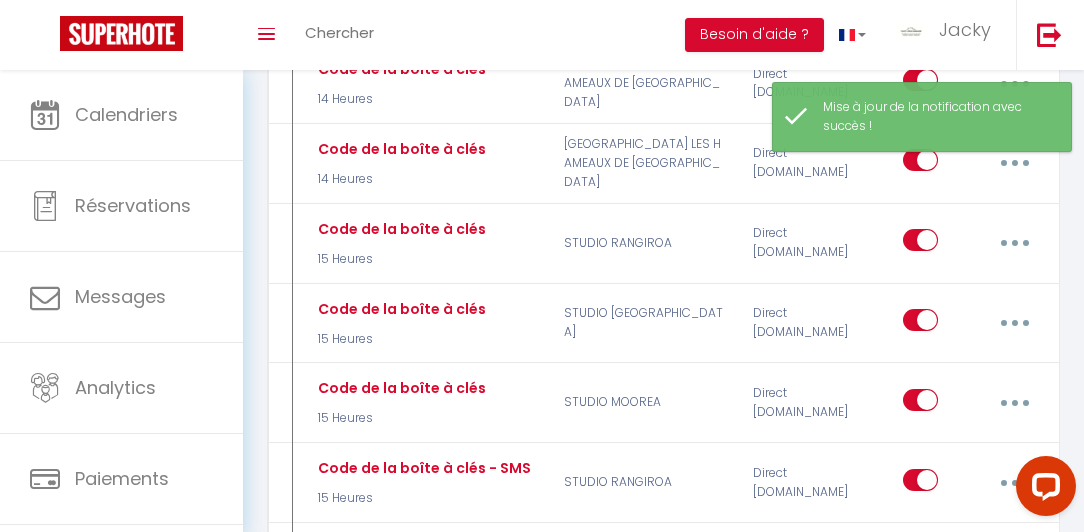 scroll, scrollTop: 1085, scrollLeft: 0, axis: vertical 